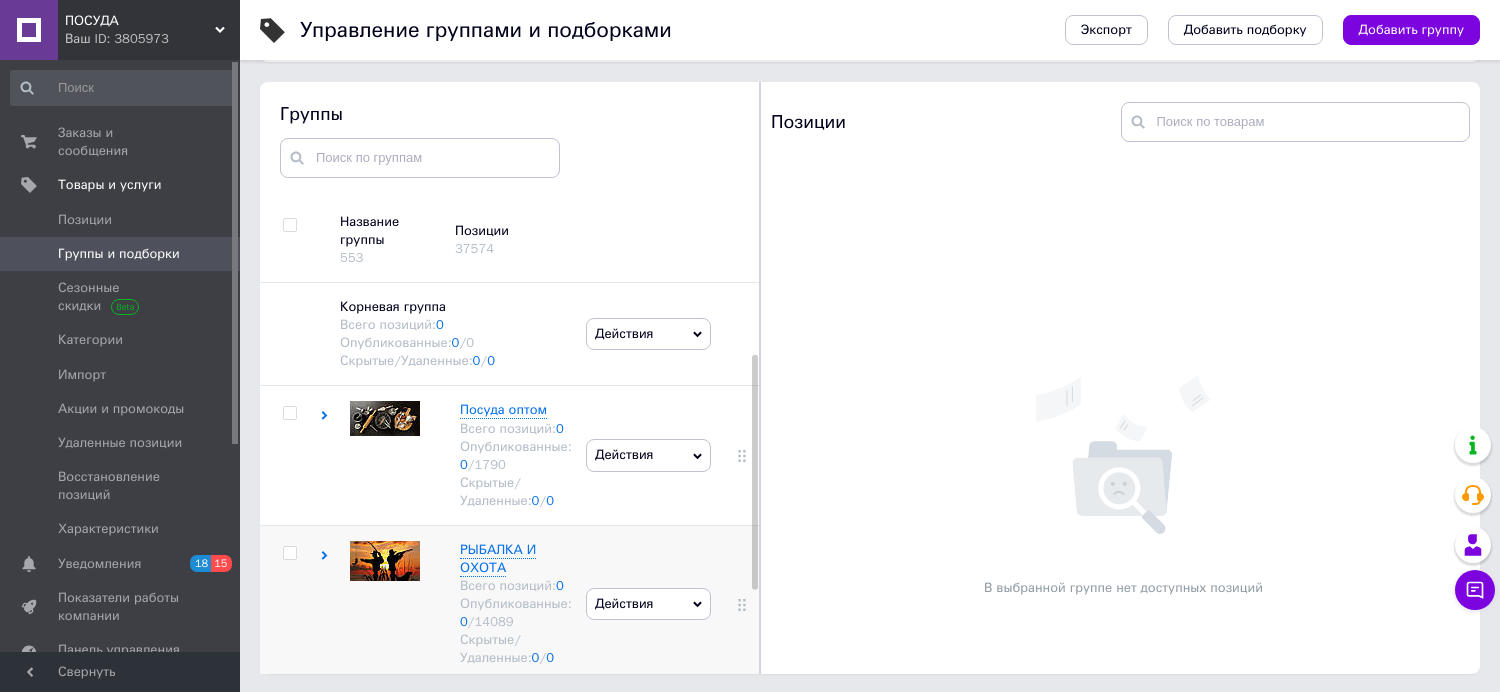 scroll, scrollTop: 111, scrollLeft: 0, axis: vertical 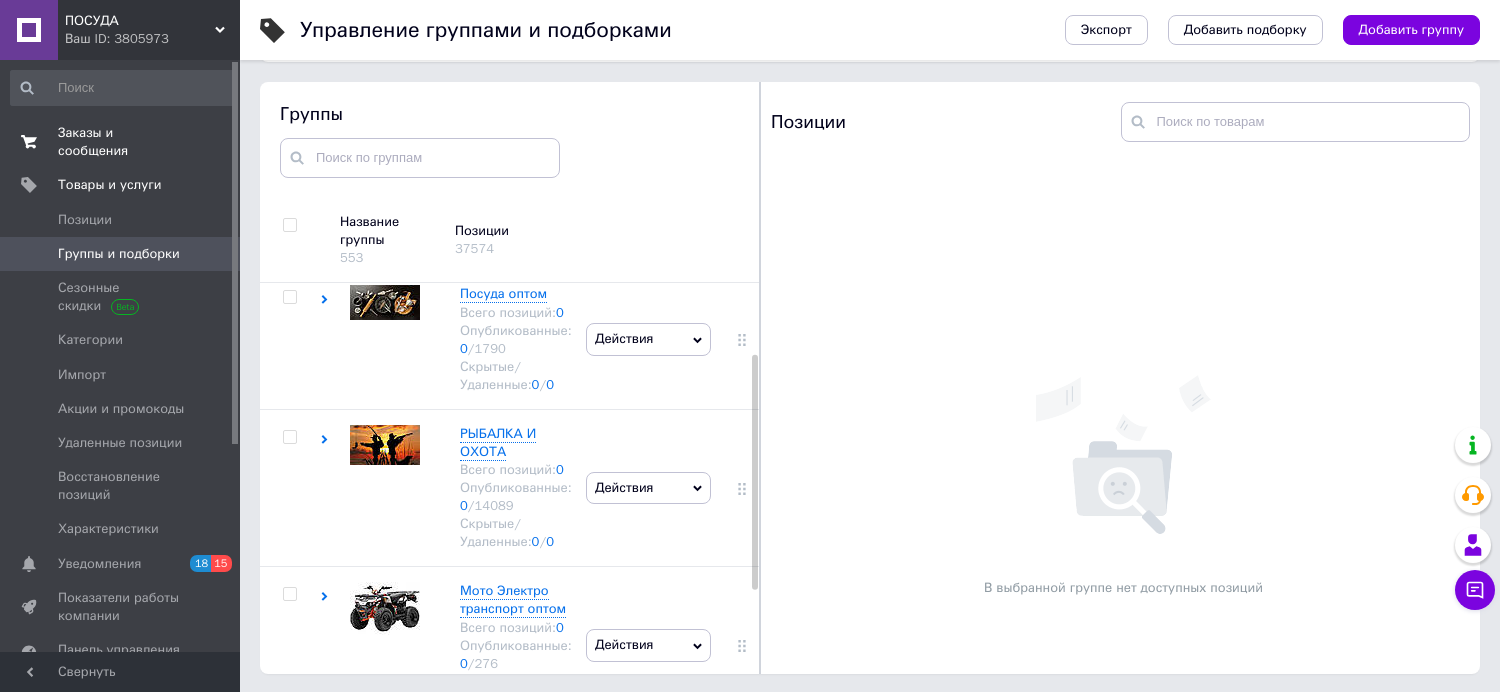 click on "Заказы и сообщения" at bounding box center [121, 142] 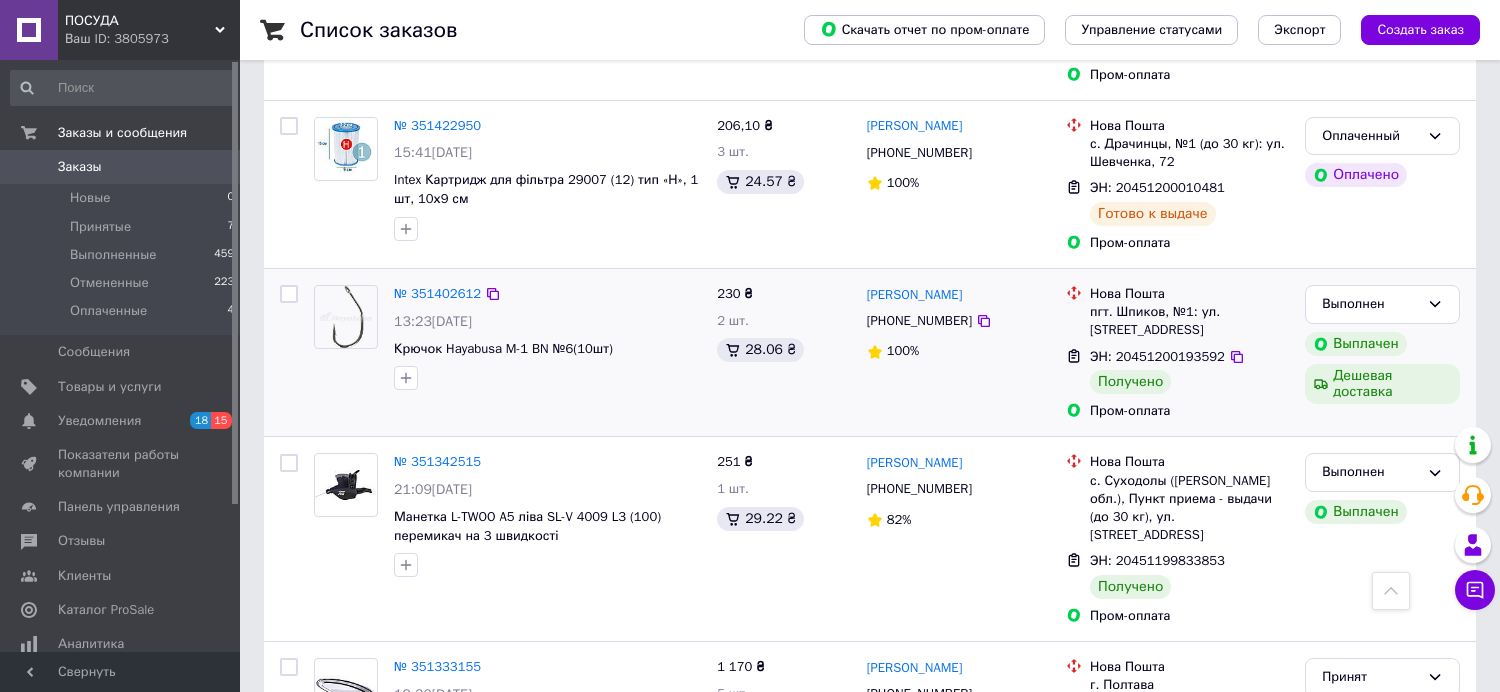 scroll, scrollTop: 1555, scrollLeft: 0, axis: vertical 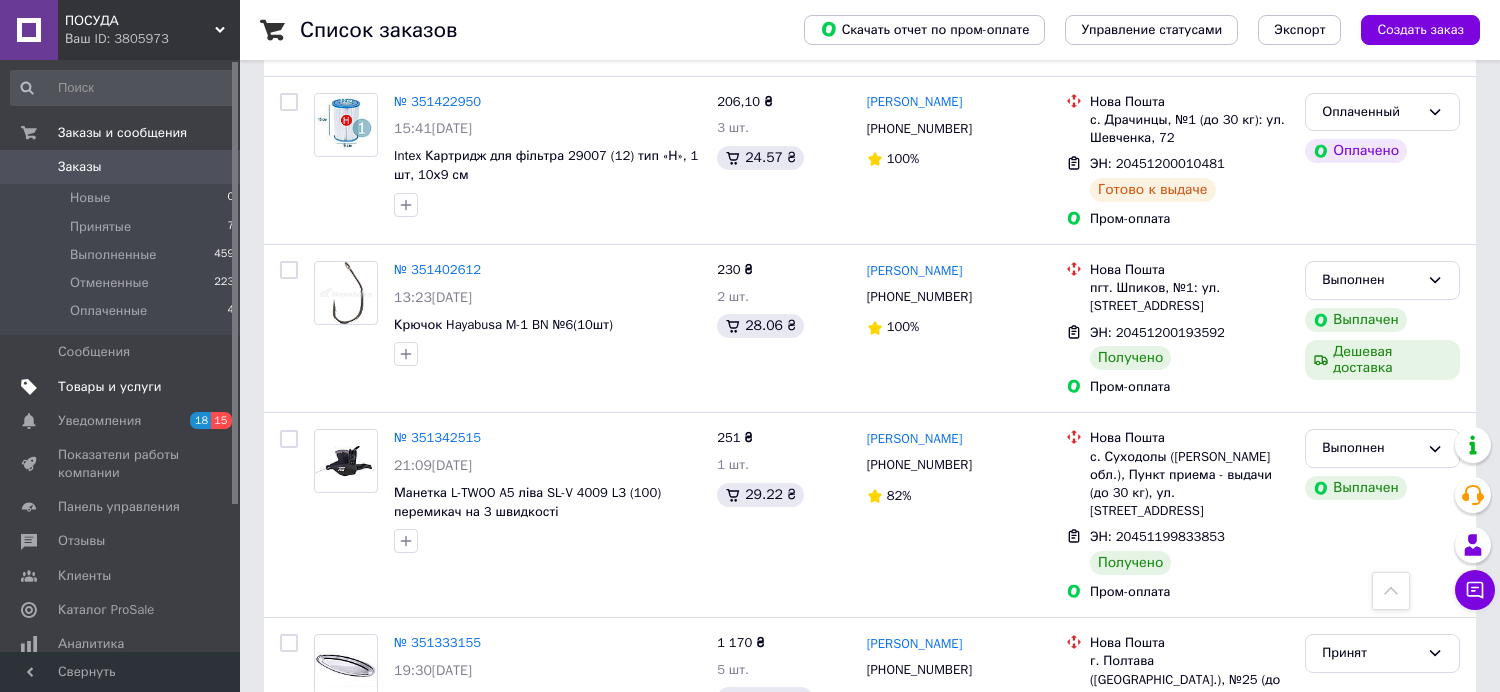 click on "Товары и услуги" at bounding box center [110, 387] 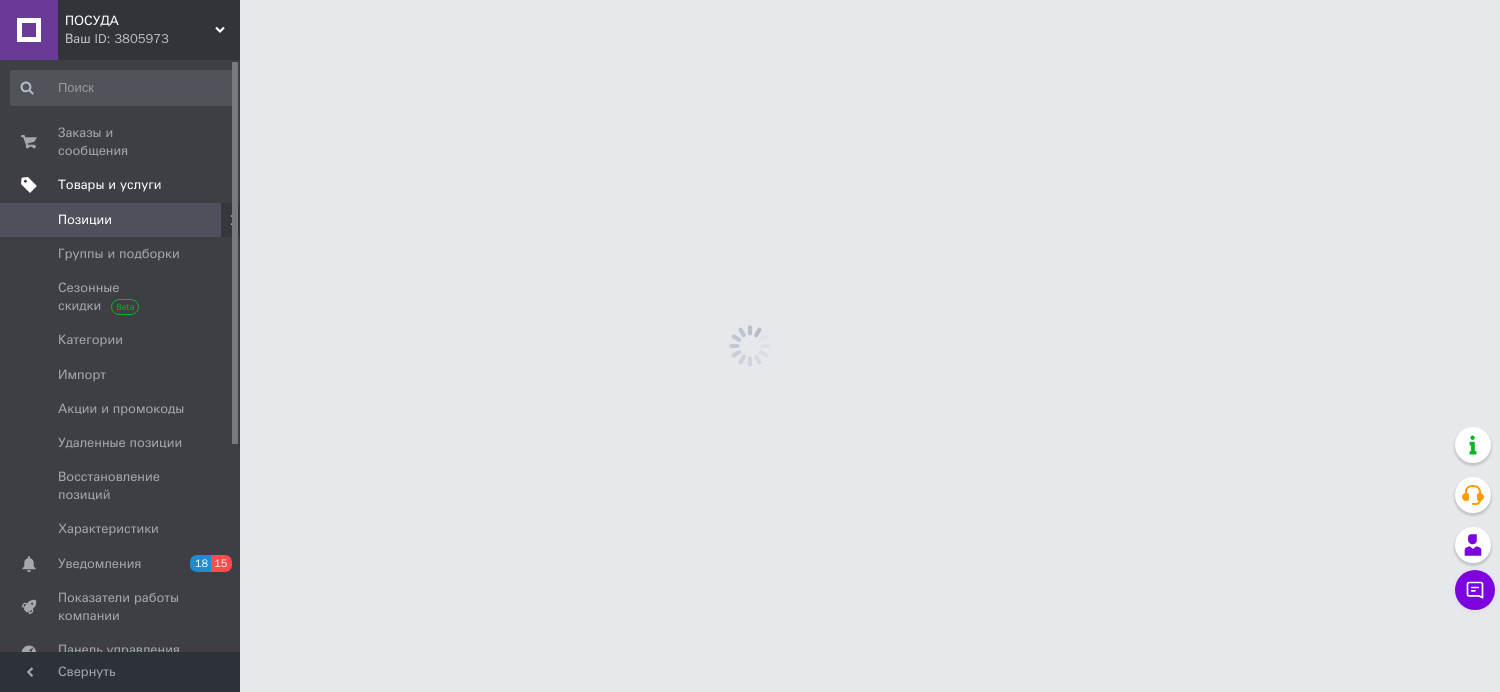 scroll, scrollTop: 0, scrollLeft: 0, axis: both 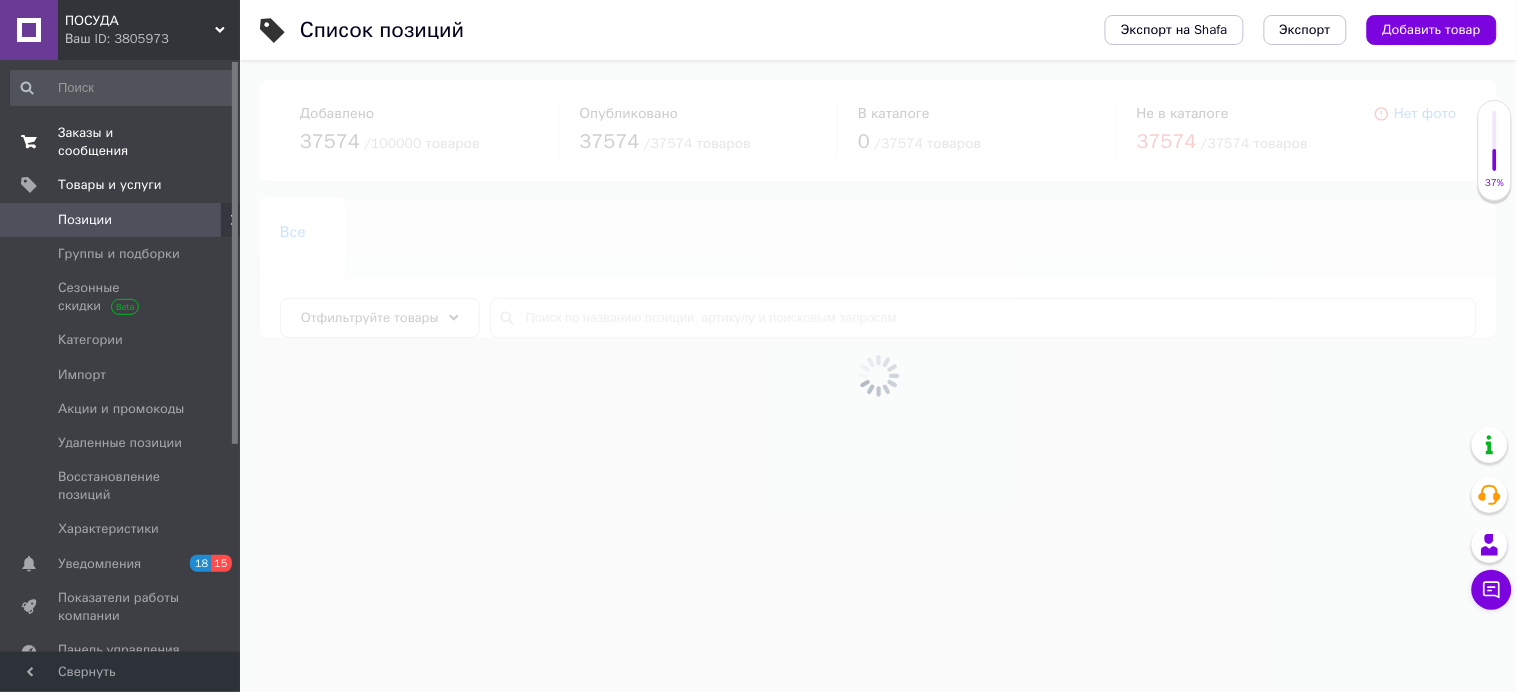 click on "Заказы и сообщения" at bounding box center [121, 142] 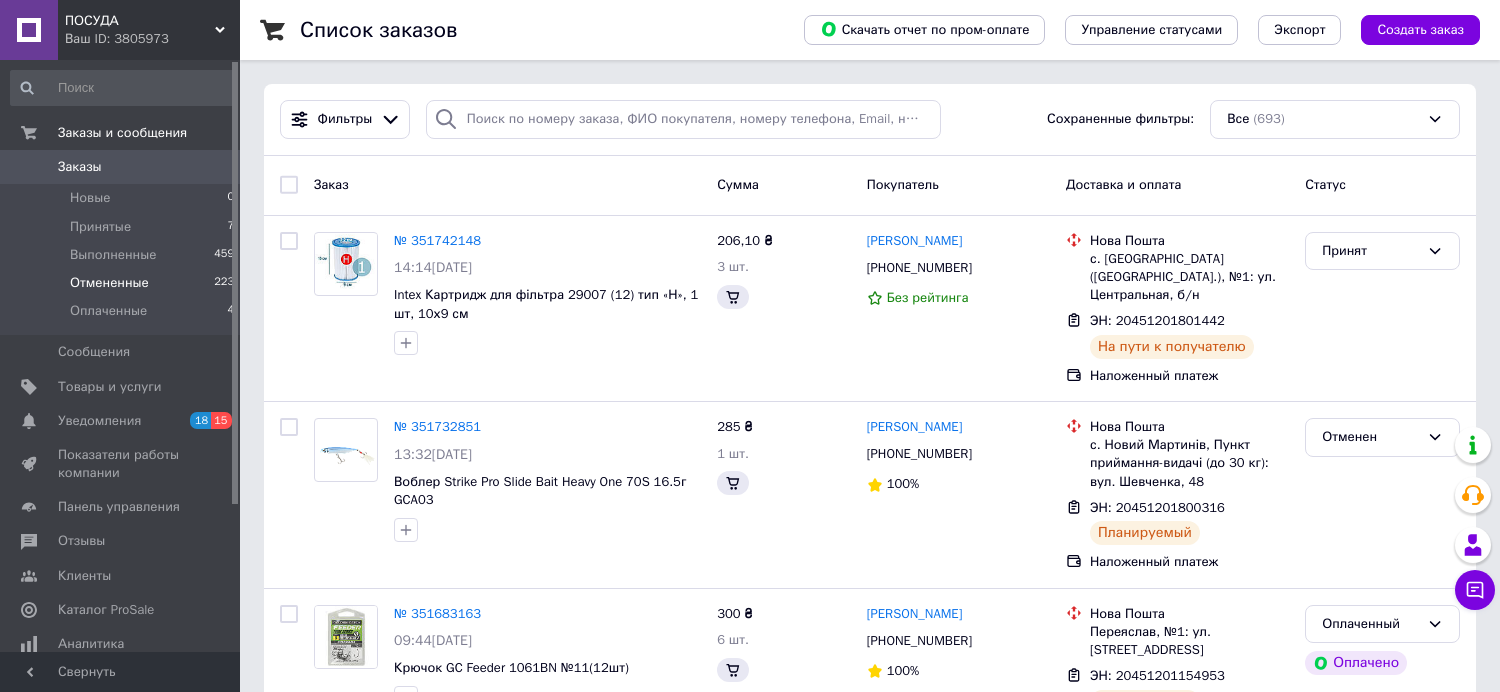 click on "Отмененные" at bounding box center [109, 283] 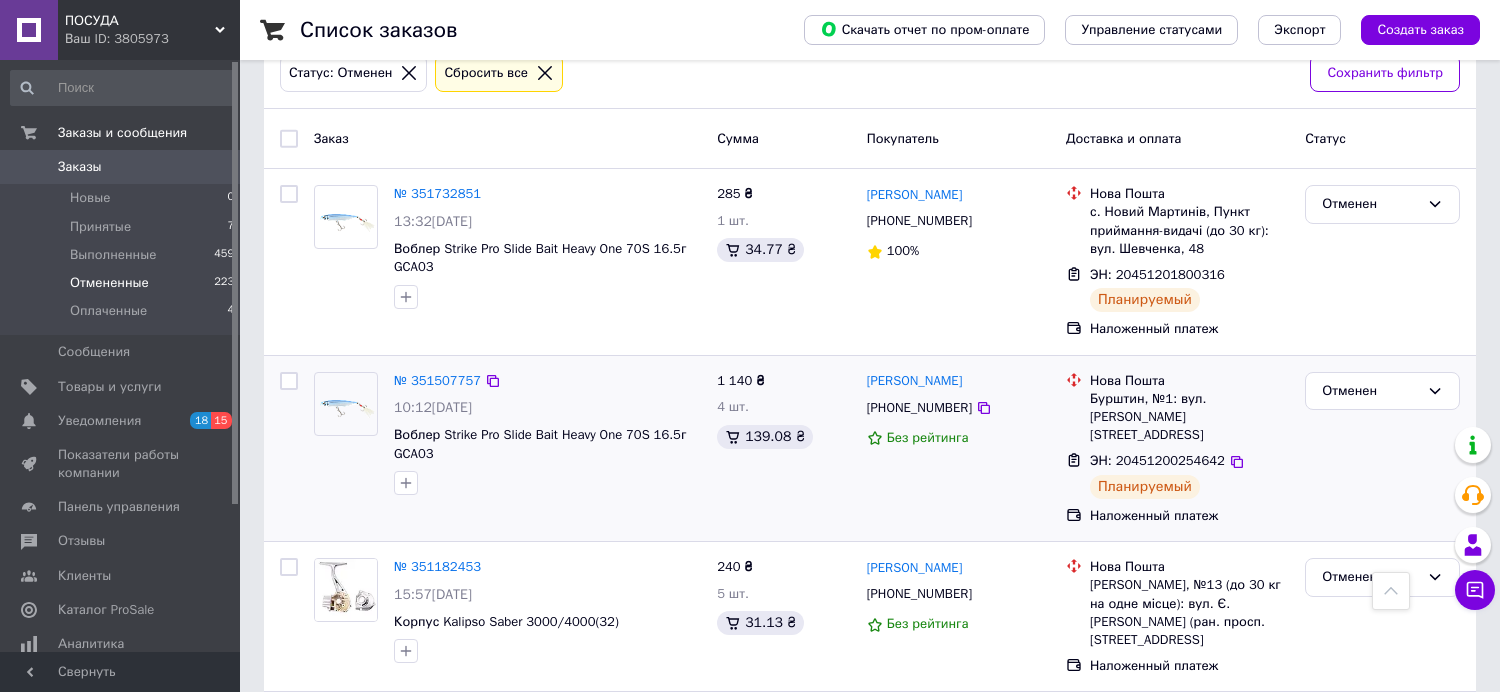 scroll, scrollTop: 111, scrollLeft: 0, axis: vertical 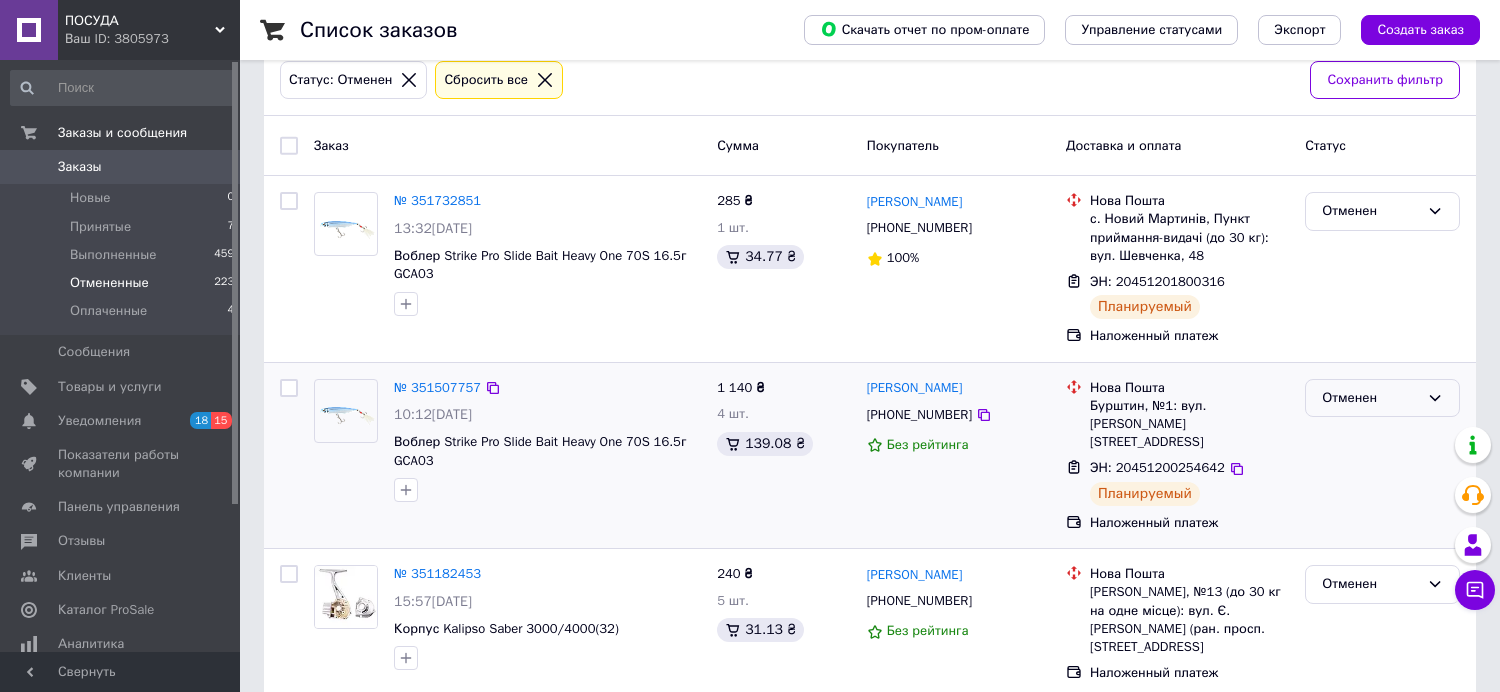 click on "Отменен" at bounding box center (1370, 398) 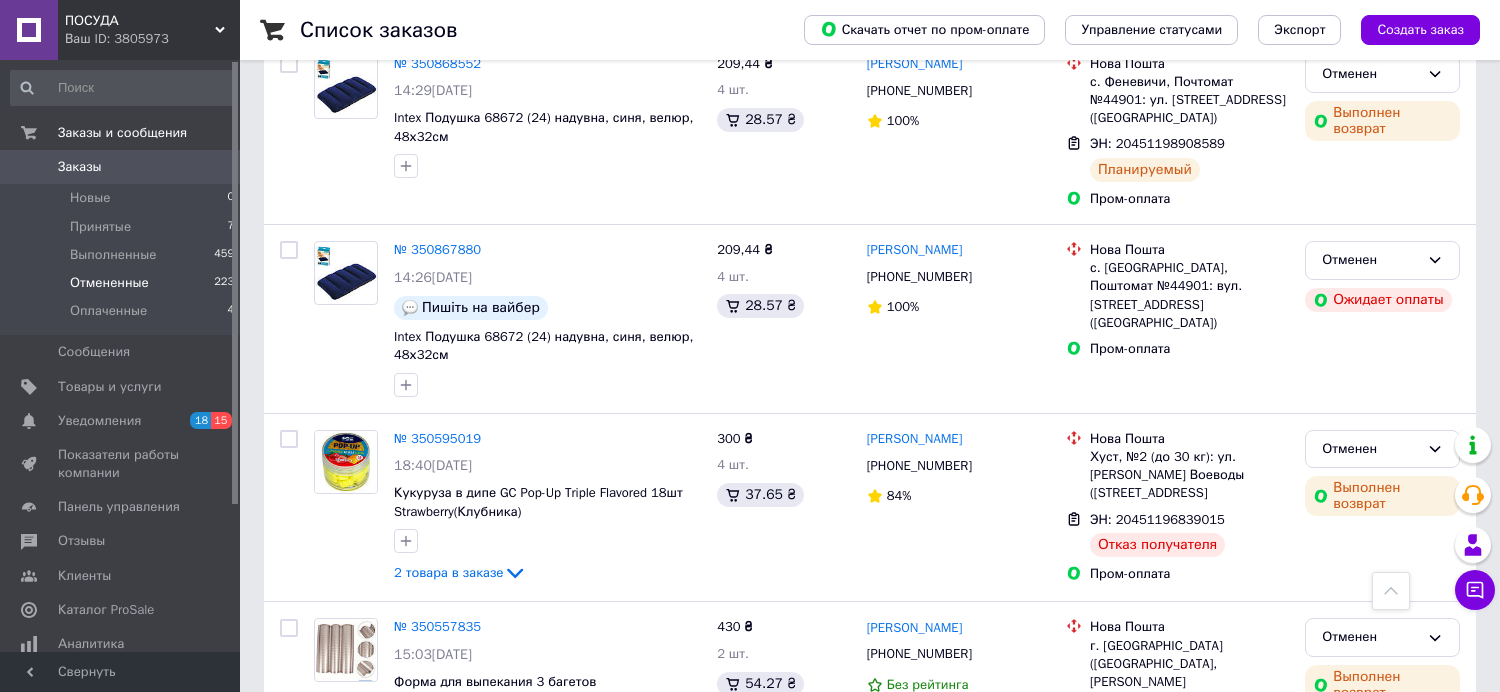 scroll, scrollTop: 1333, scrollLeft: 0, axis: vertical 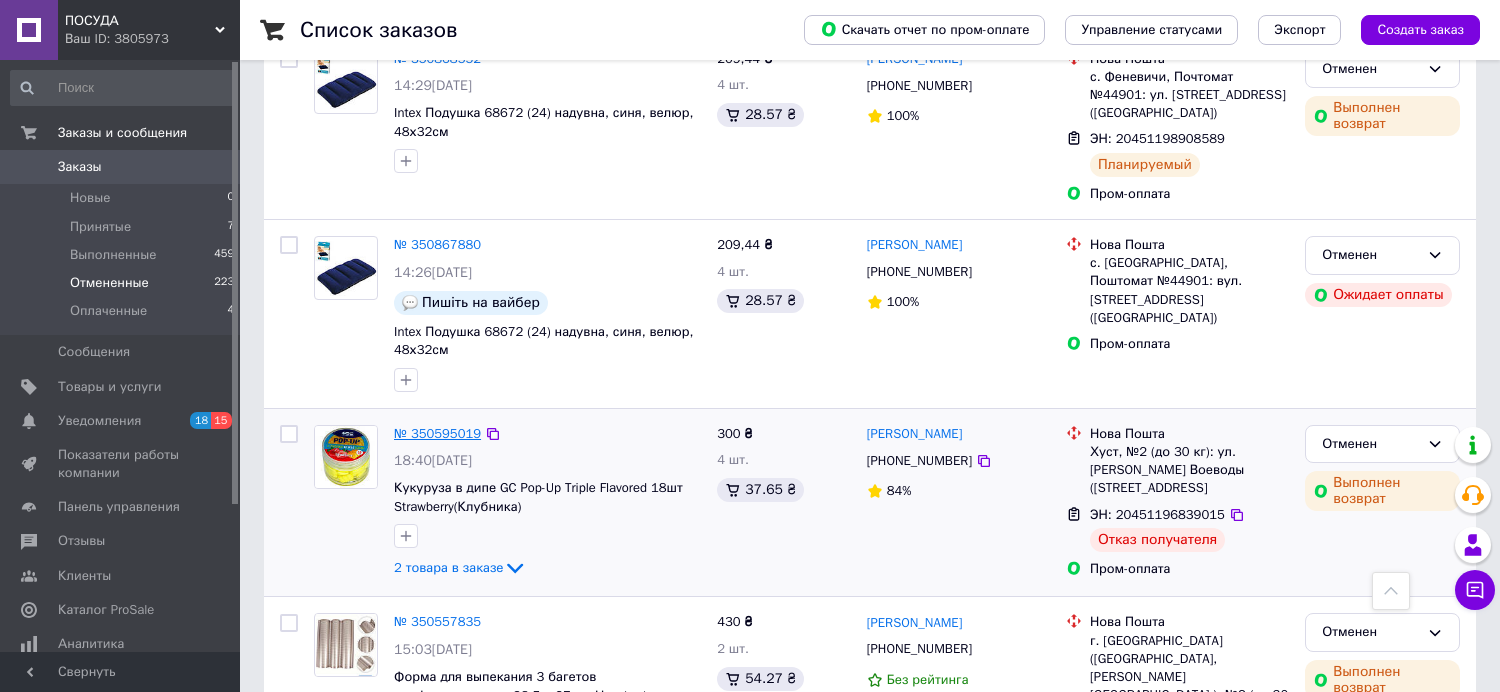 click on "№ 350595019" at bounding box center (437, 433) 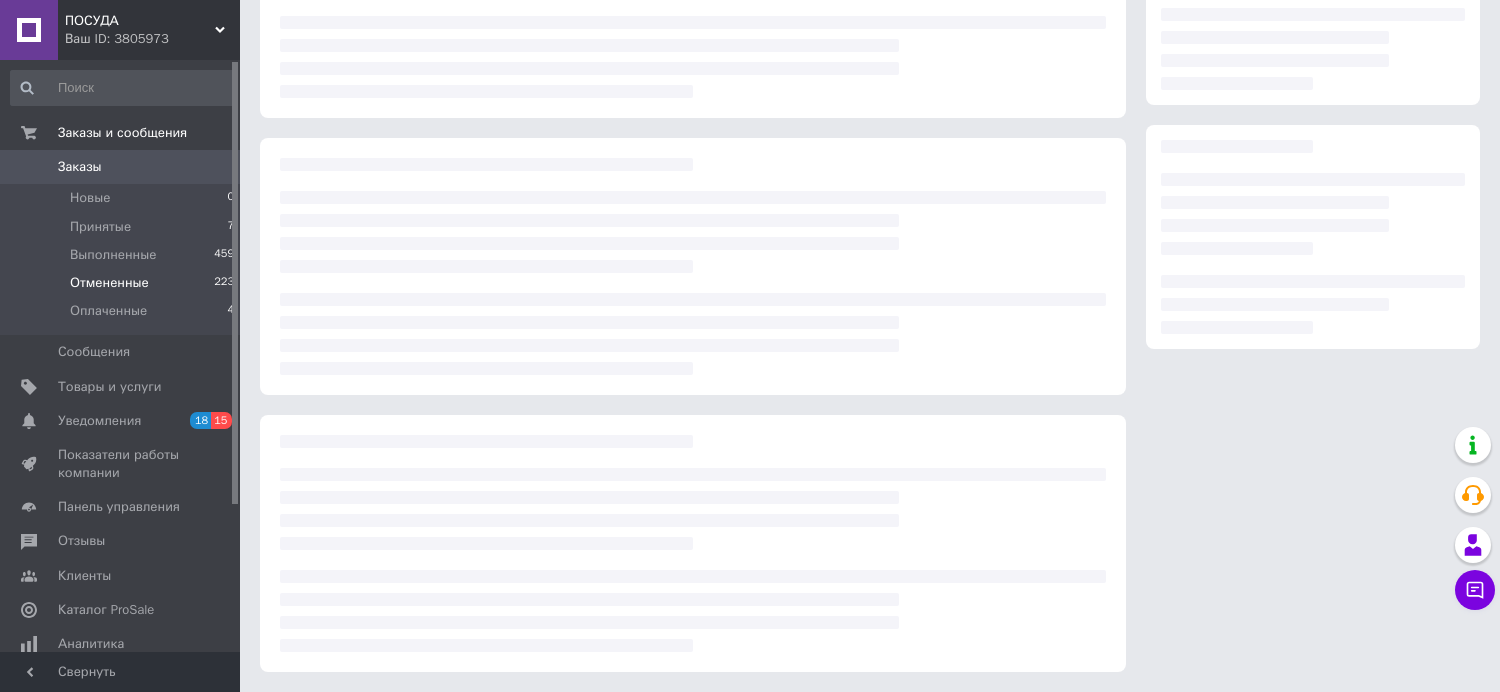 scroll, scrollTop: 0, scrollLeft: 0, axis: both 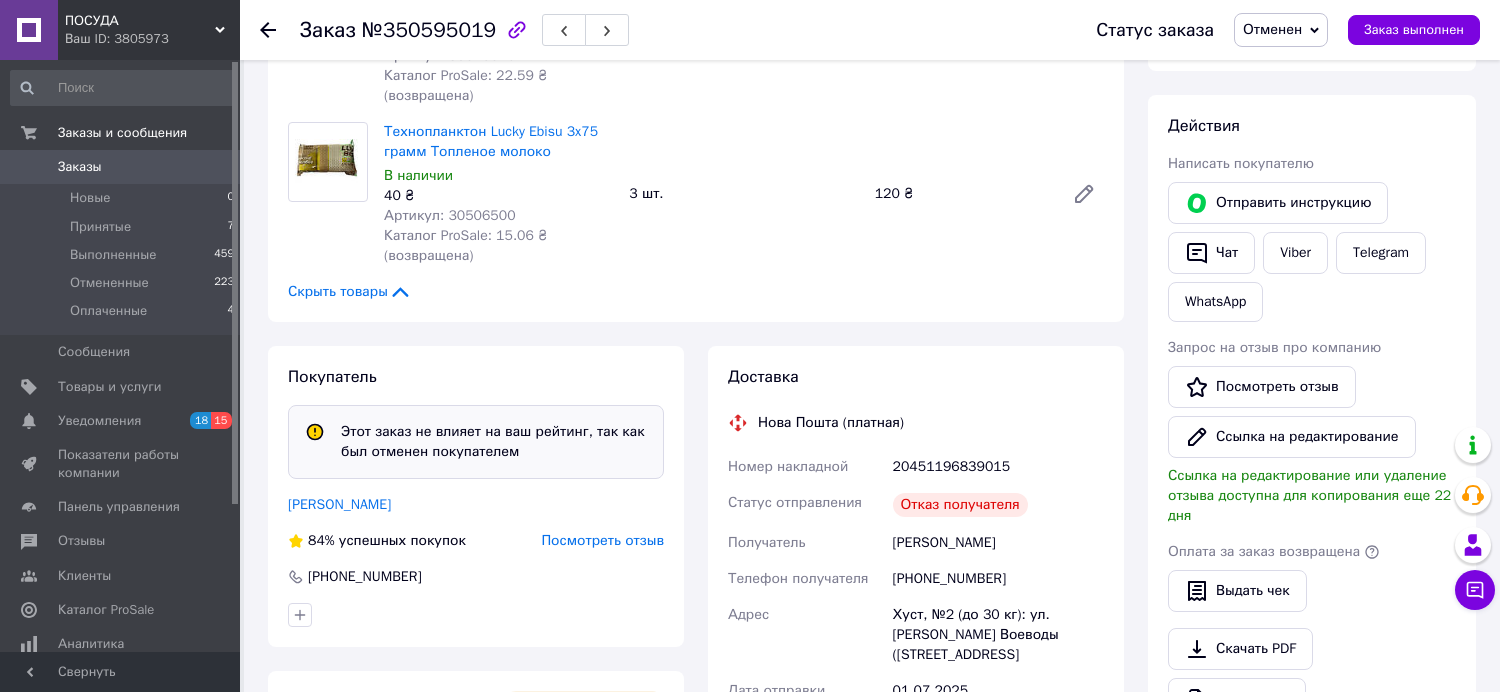 click on "Посмотреть отзыв" at bounding box center [602, 540] 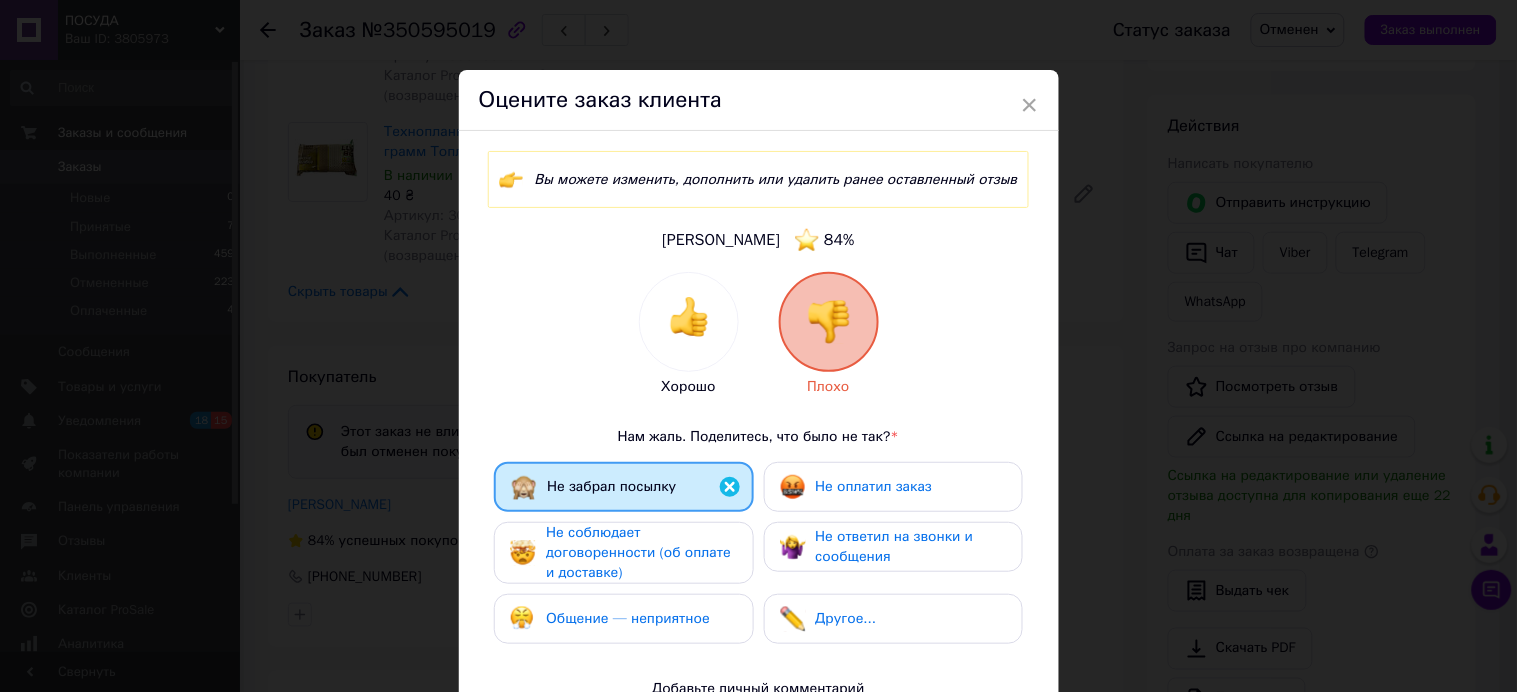 click on "Не соблюдает договоренности (об оплате и доставке)" at bounding box center [638, 552] 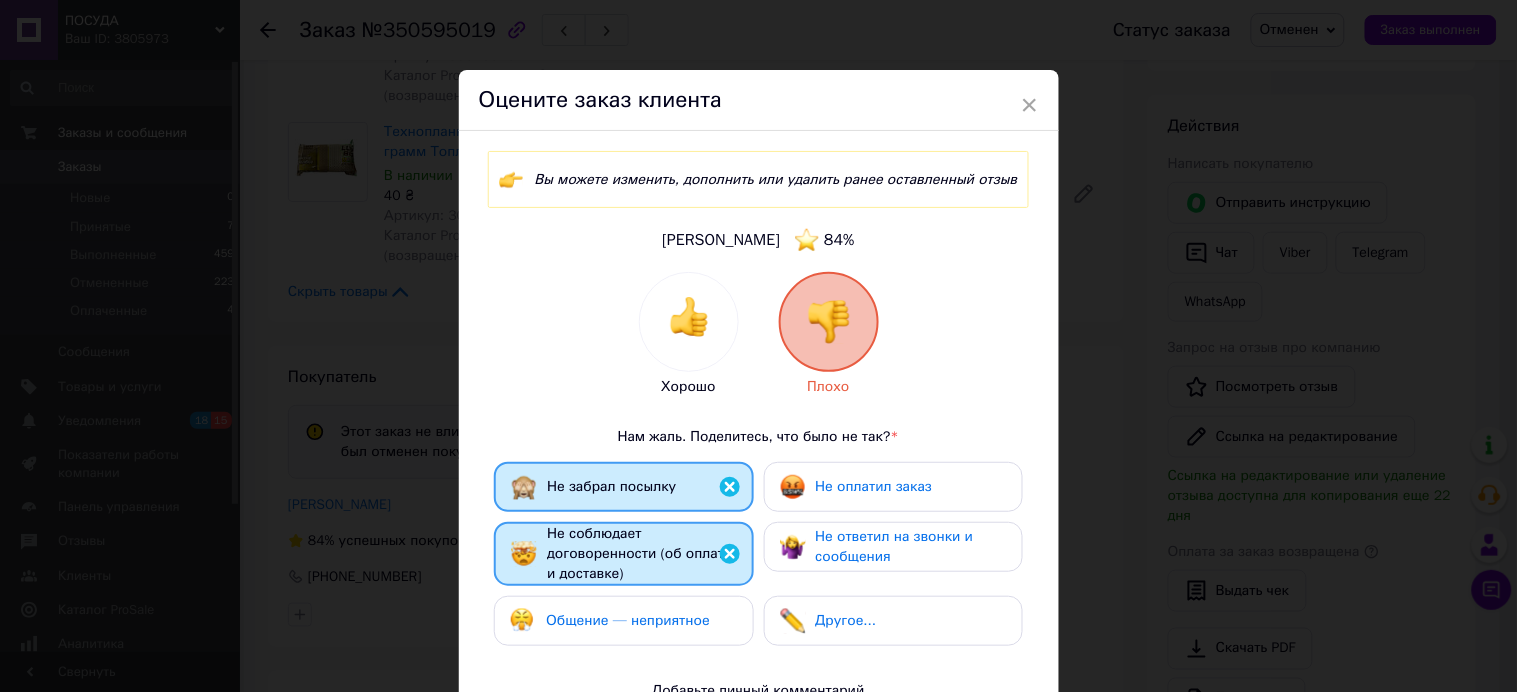 click on "Общение — неприятное" at bounding box center (628, 620) 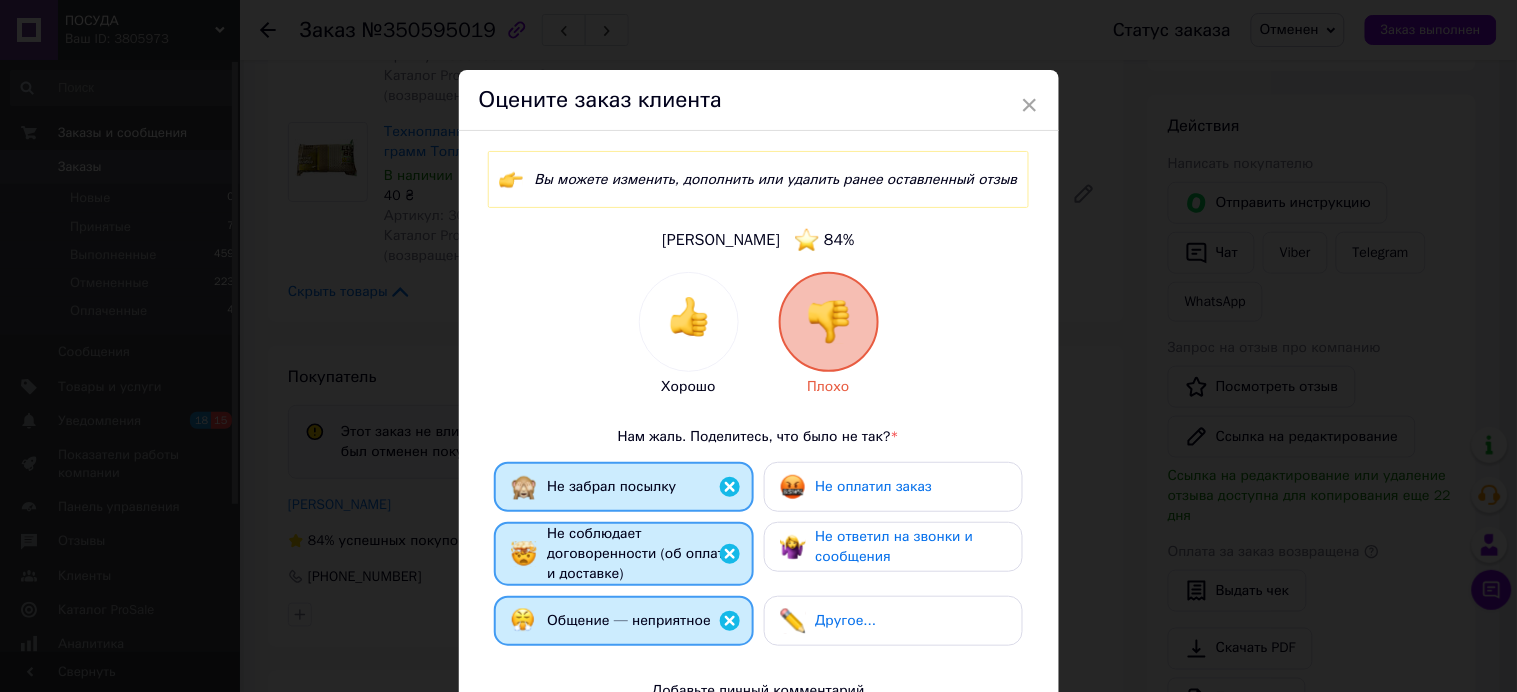 click on "Не ответил на звонки и сообщения" at bounding box center [895, 546] 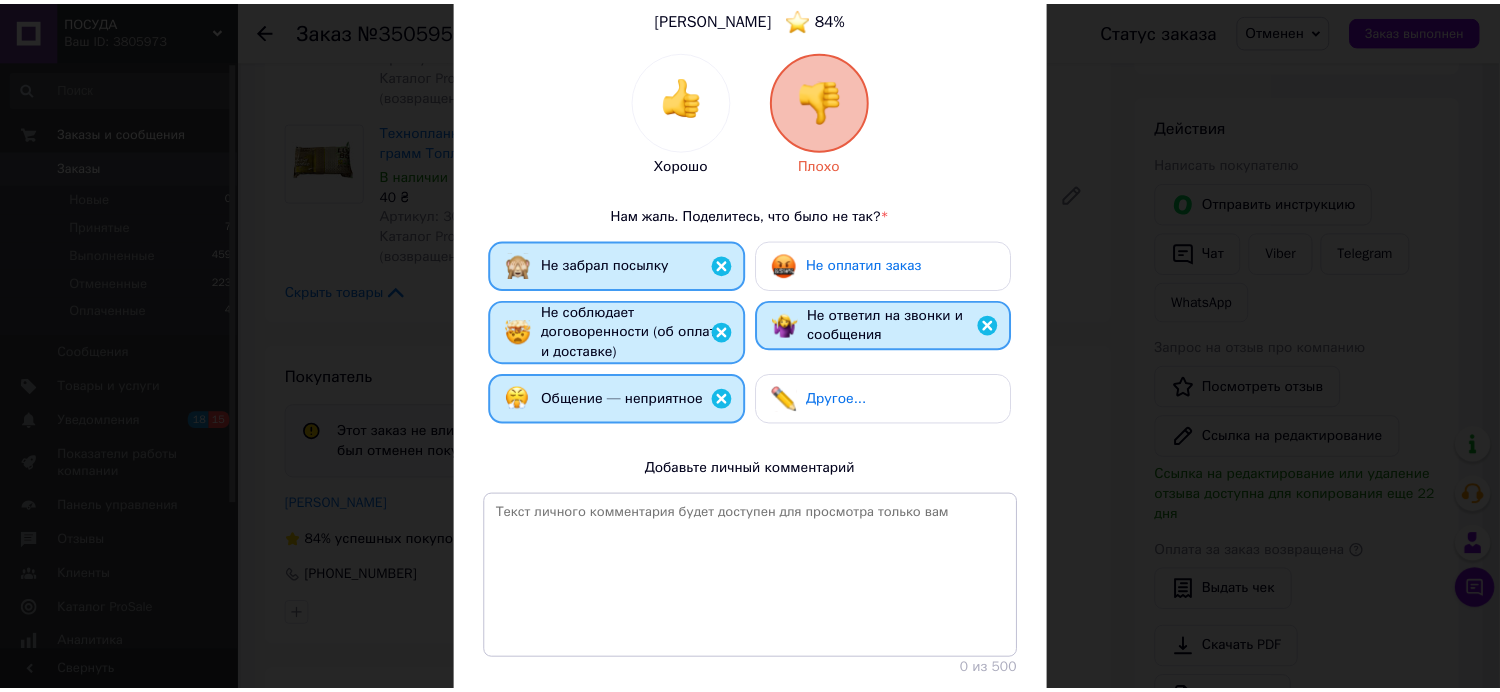 scroll, scrollTop: 333, scrollLeft: 0, axis: vertical 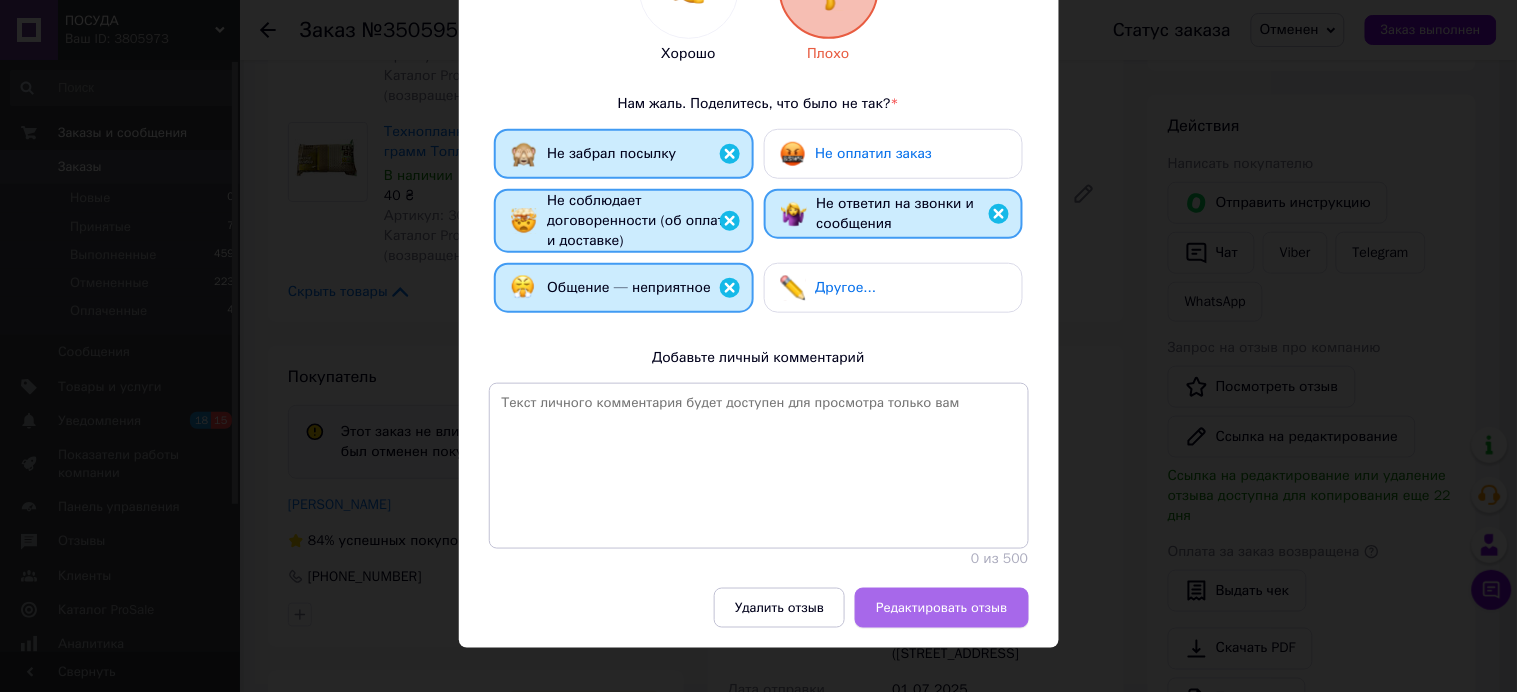click on "Редактировать отзыв" at bounding box center [941, 608] 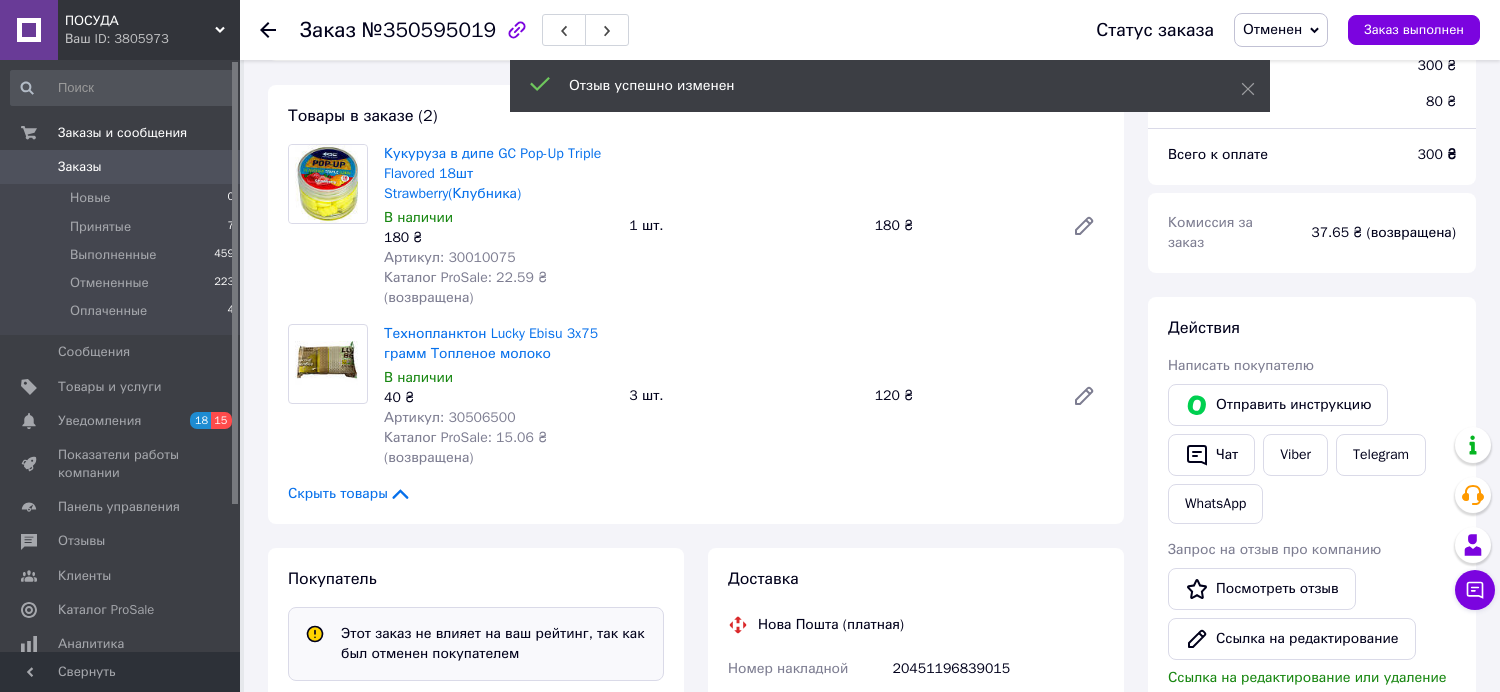scroll, scrollTop: 111, scrollLeft: 0, axis: vertical 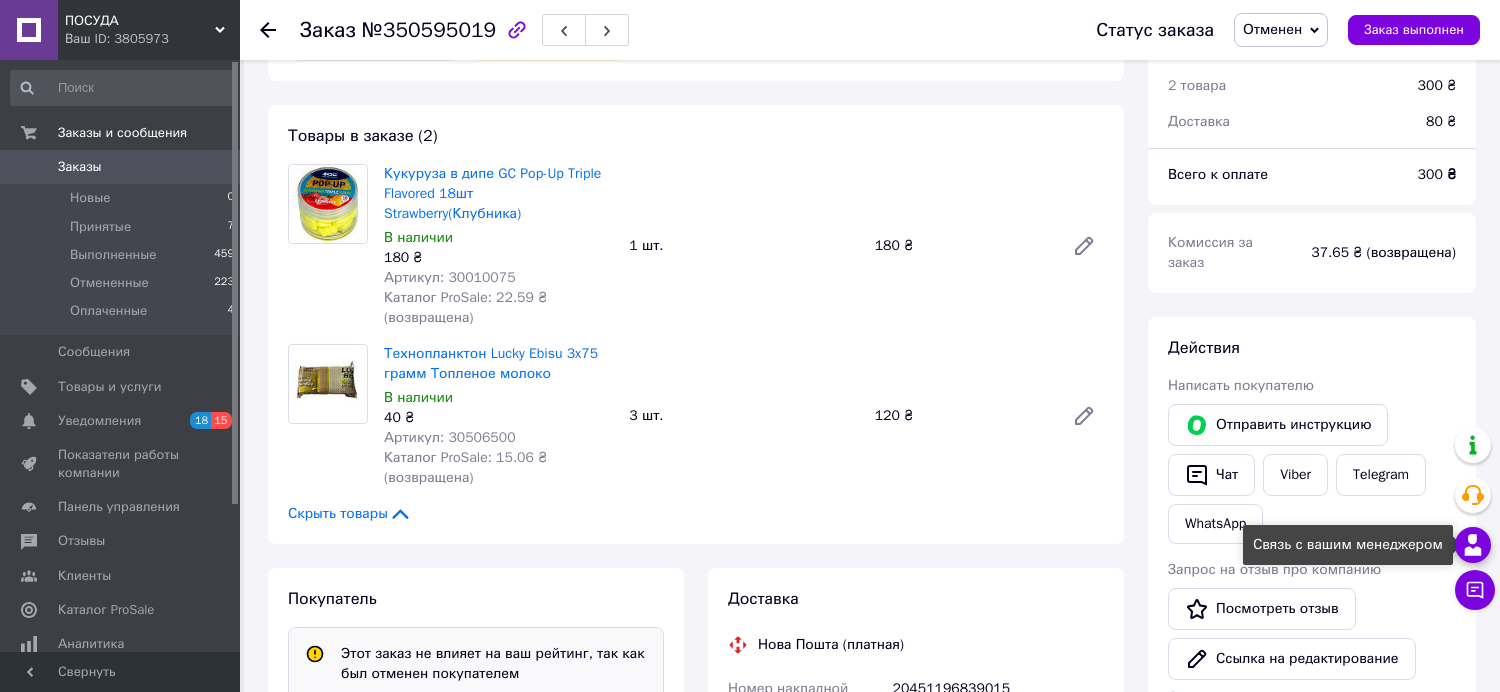 click at bounding box center [1473, 545] 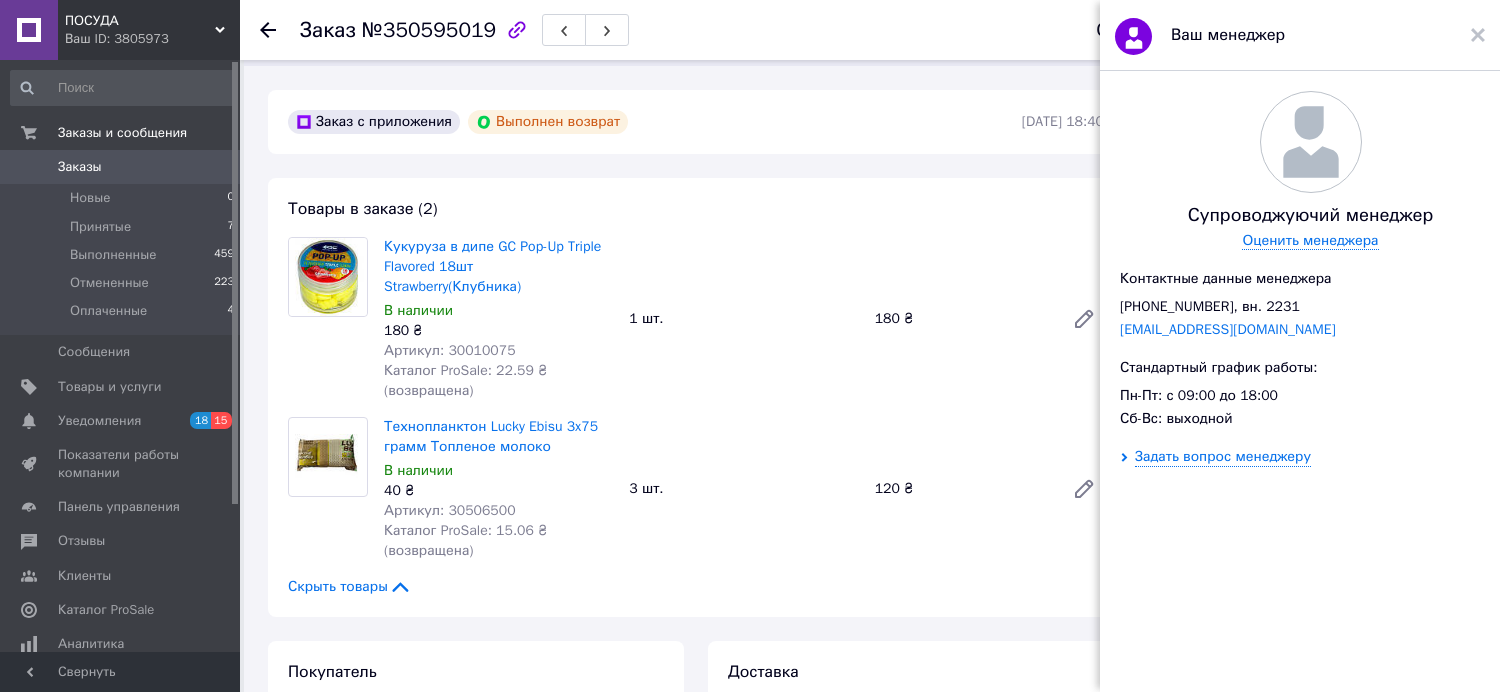 scroll, scrollTop: 0, scrollLeft: 0, axis: both 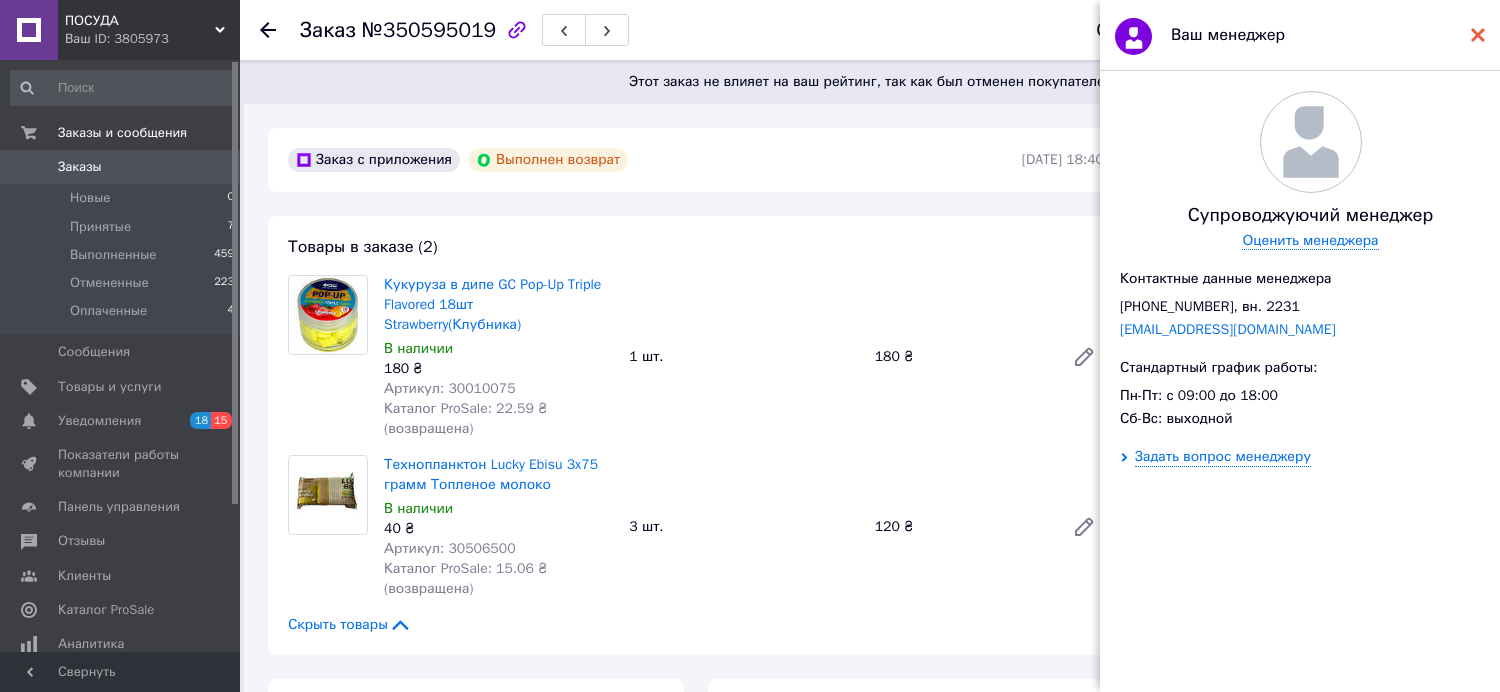 click 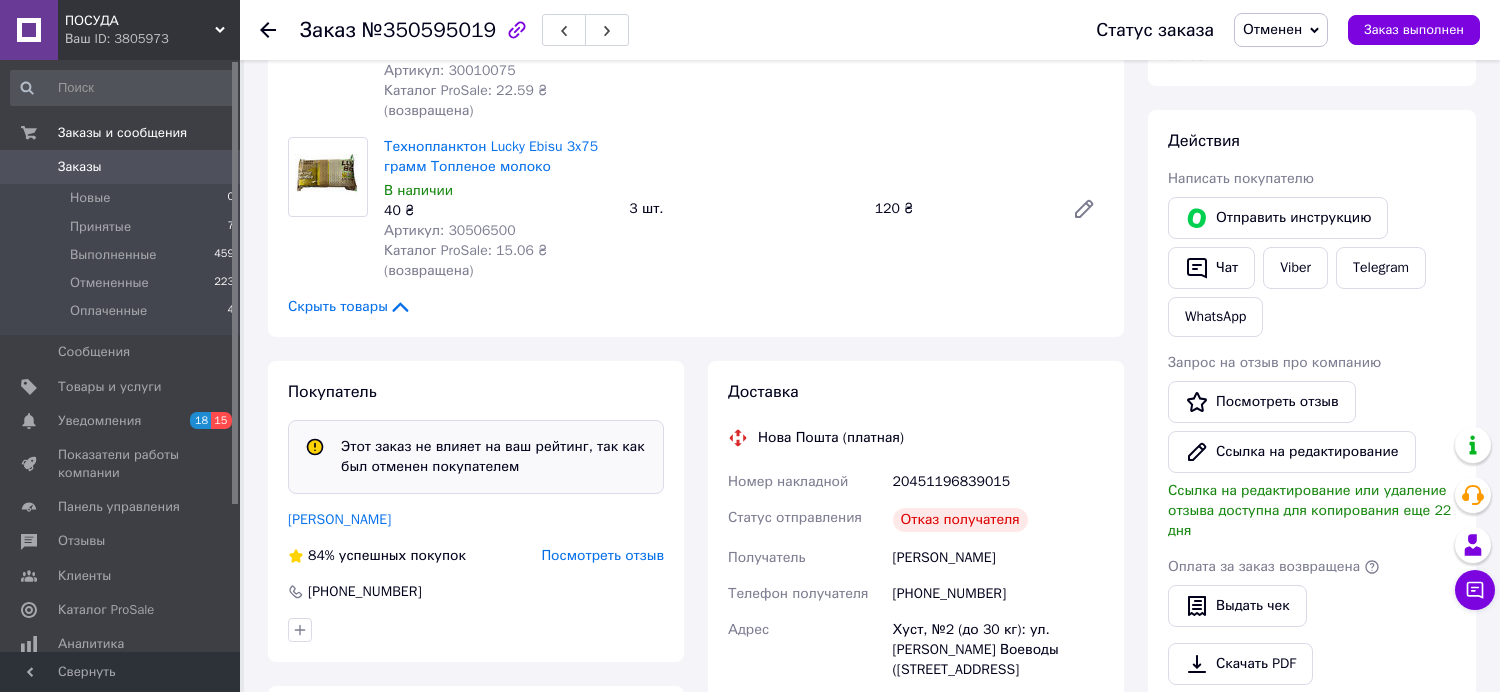 scroll, scrollTop: 333, scrollLeft: 0, axis: vertical 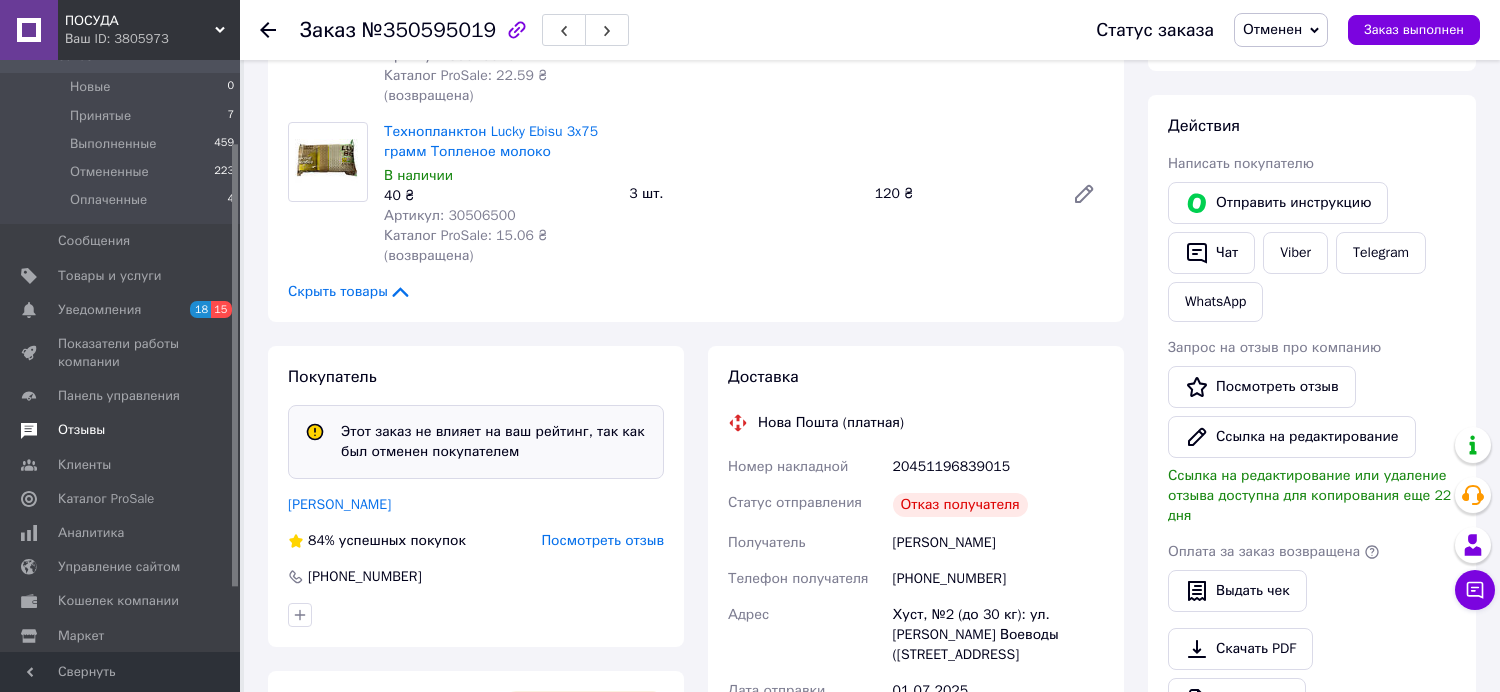 click on "Отзывы" at bounding box center [81, 430] 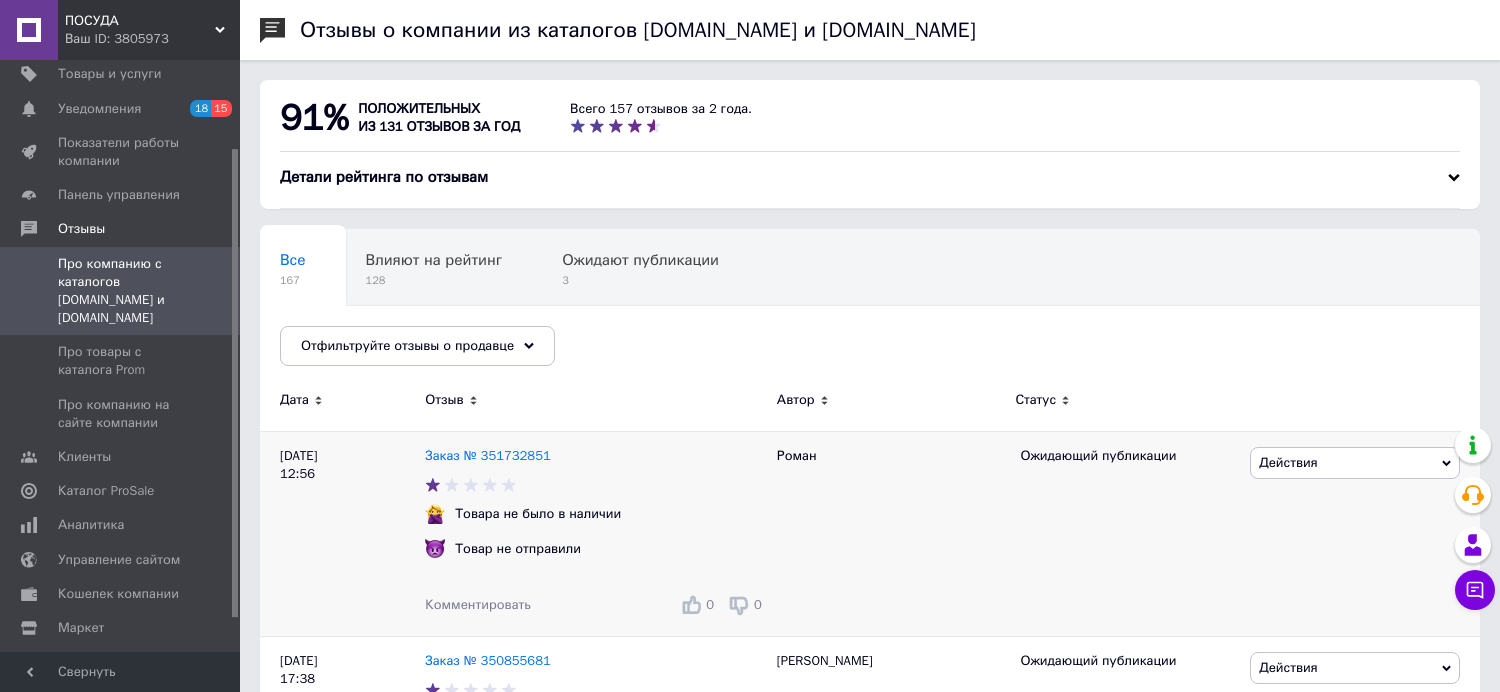 scroll, scrollTop: 111, scrollLeft: 0, axis: vertical 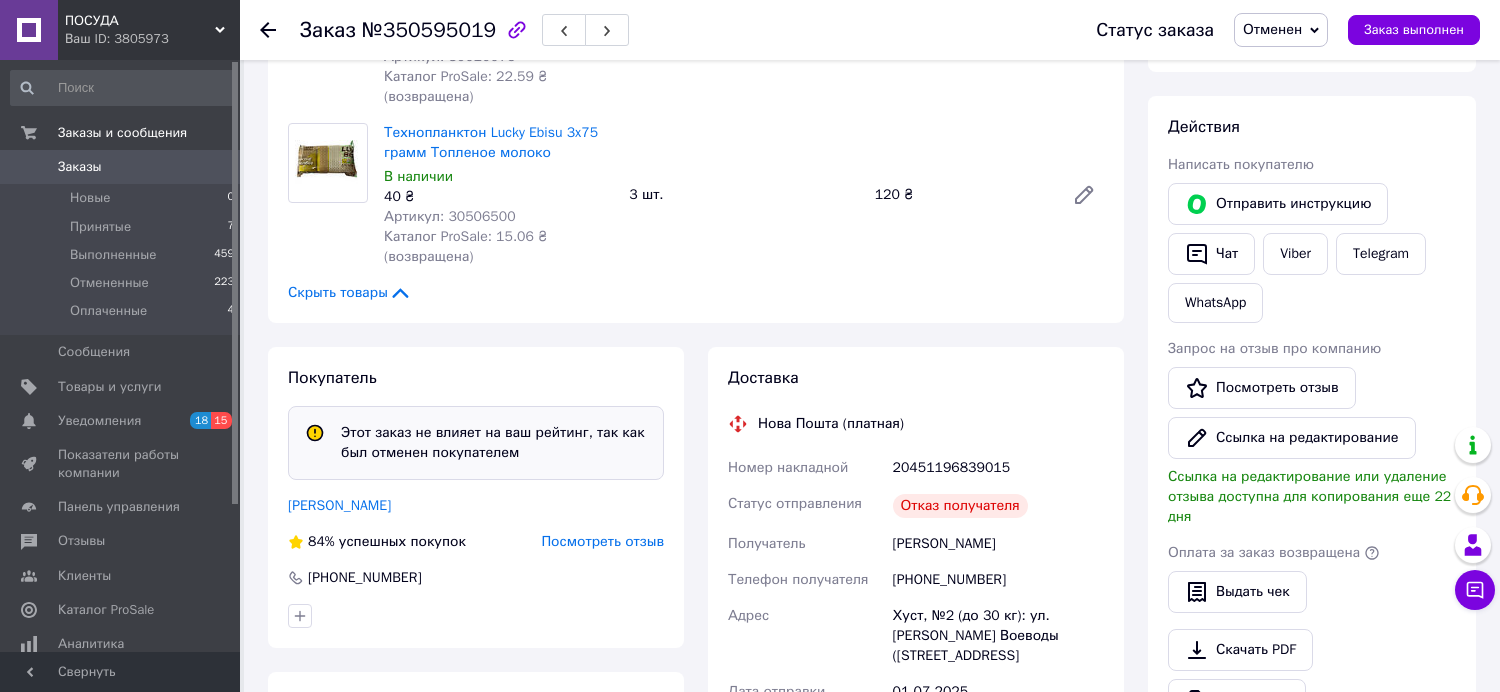 click on "Посмотреть отзыв" at bounding box center (602, 541) 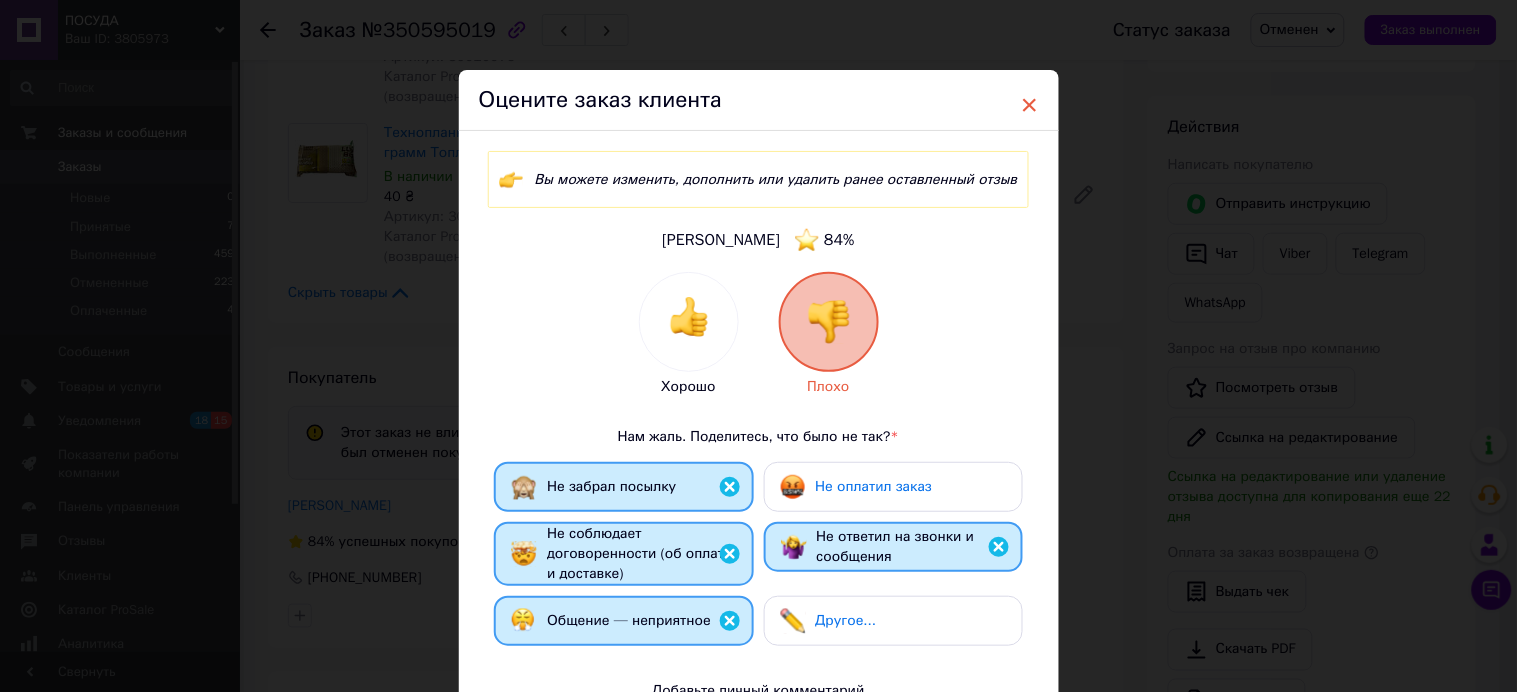 click on "×" at bounding box center (1030, 105) 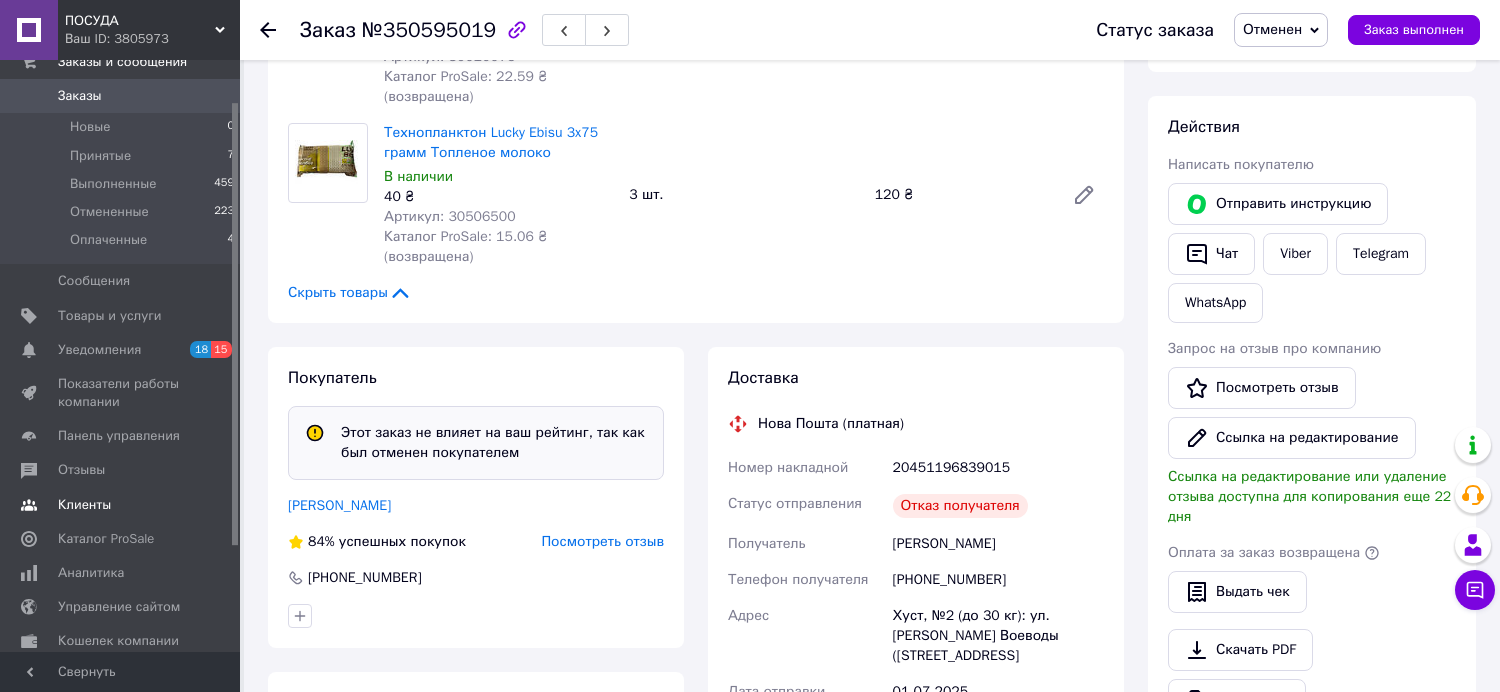 scroll, scrollTop: 111, scrollLeft: 0, axis: vertical 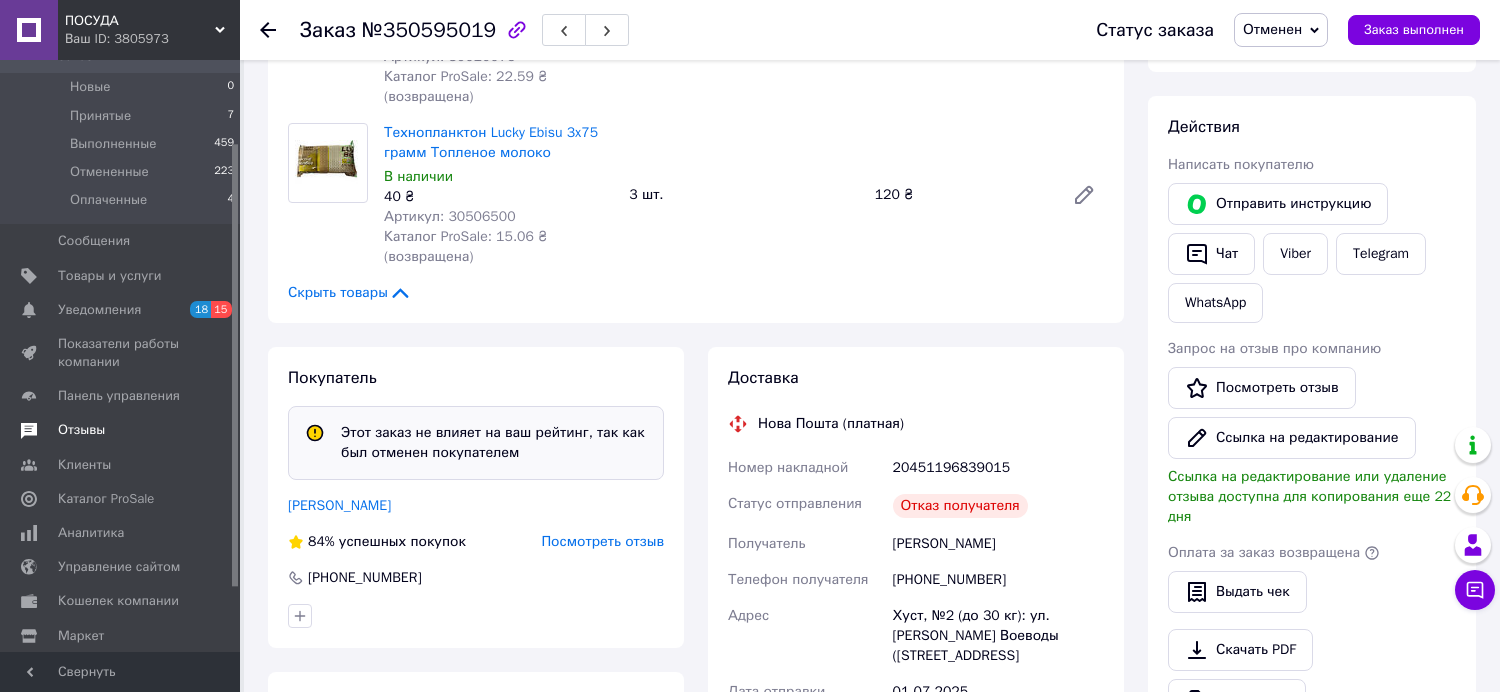 click on "Отзывы" at bounding box center (121, 430) 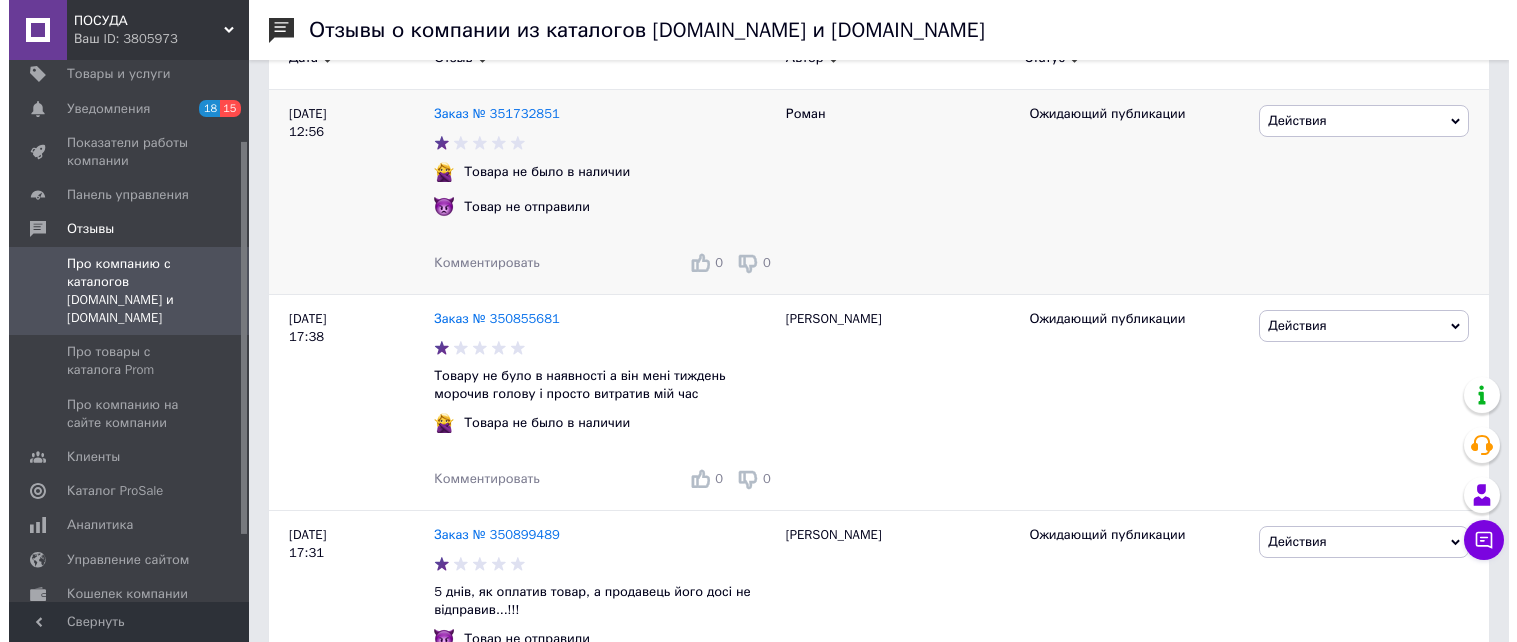 scroll, scrollTop: 1420, scrollLeft: 0, axis: vertical 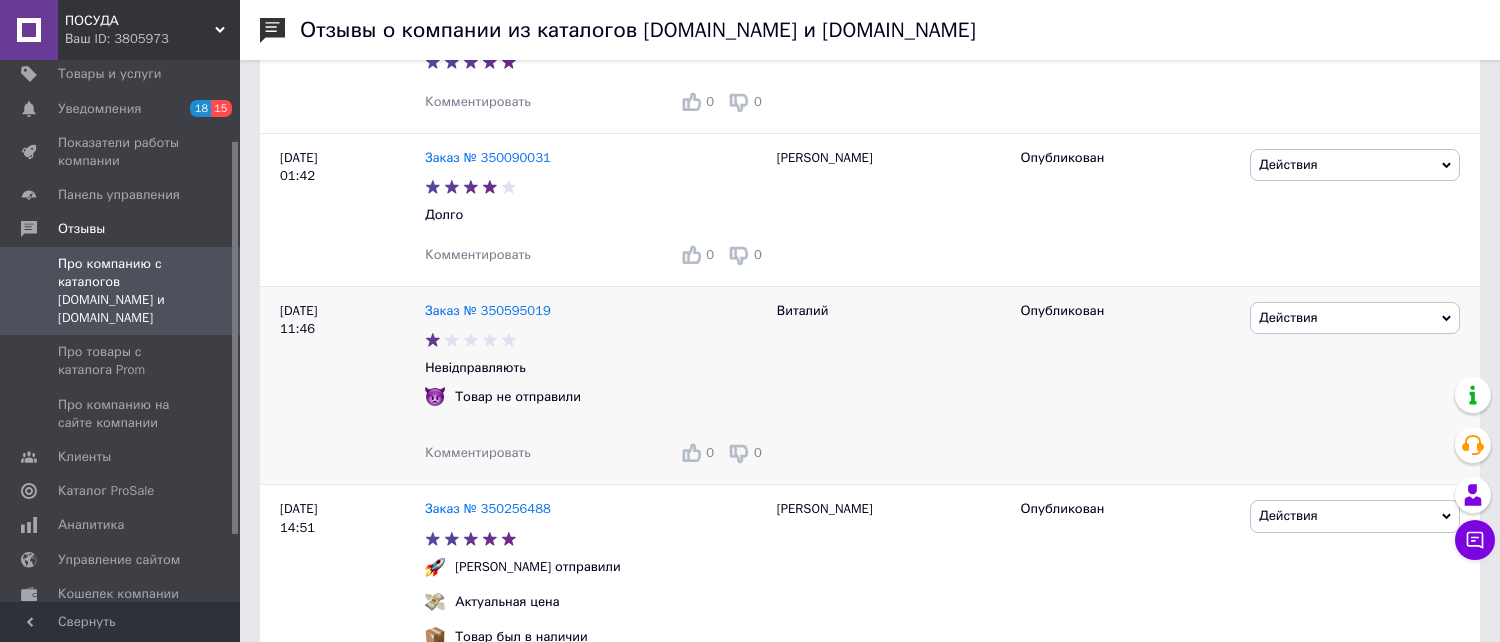 click on "Действия" at bounding box center (1288, 317) 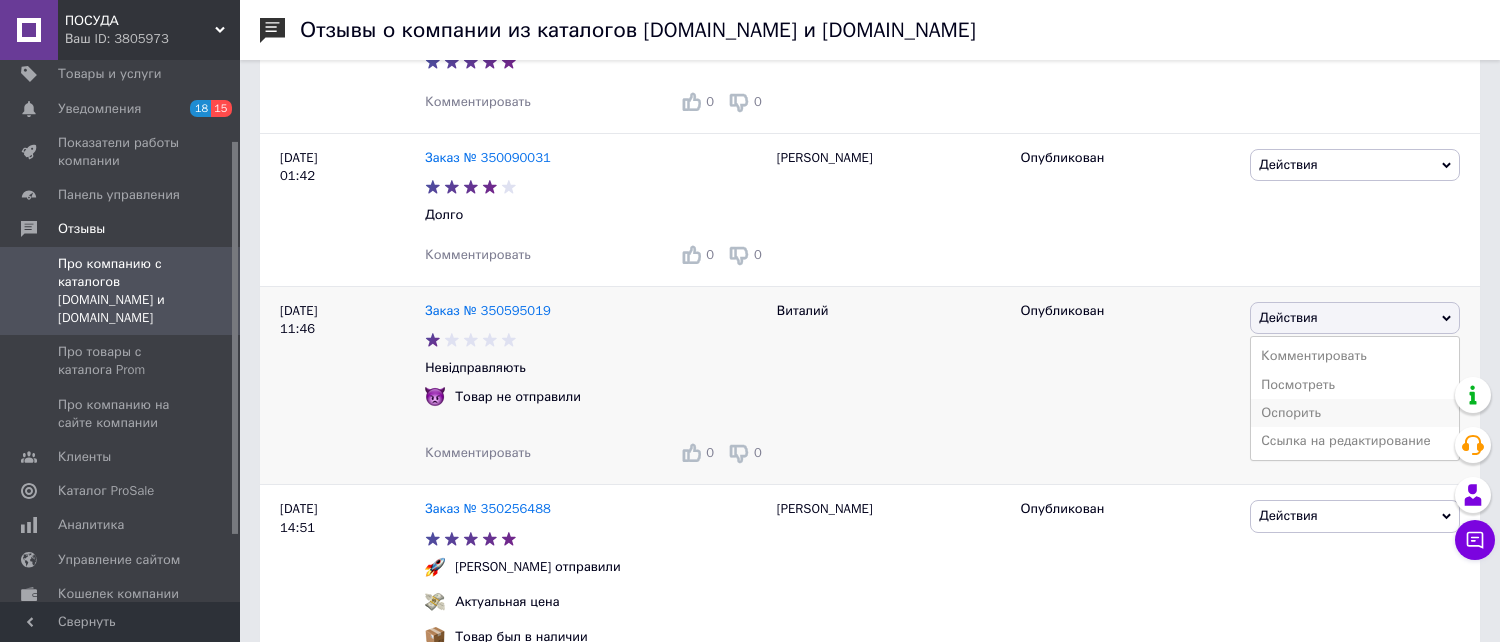 click on "Оспорить" at bounding box center (1355, 413) 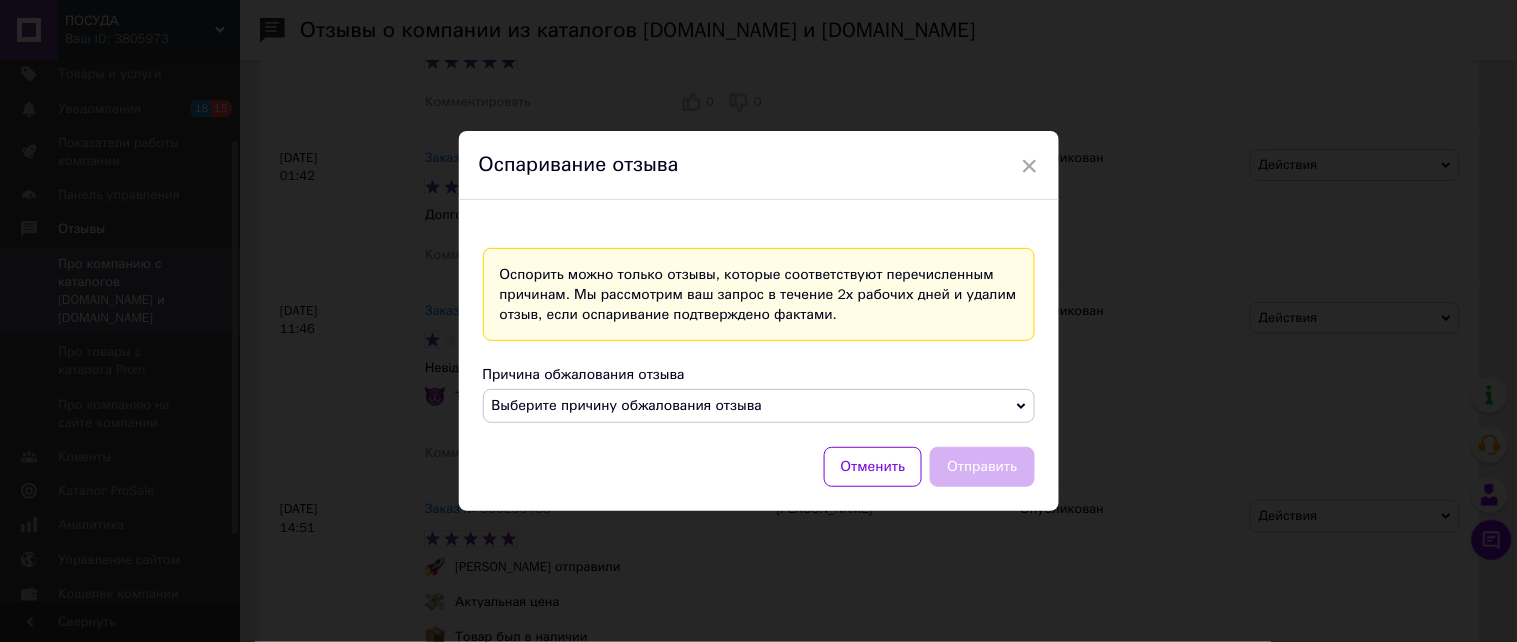 click on "Выберите причину обжалования отзыва" at bounding box center [627, 405] 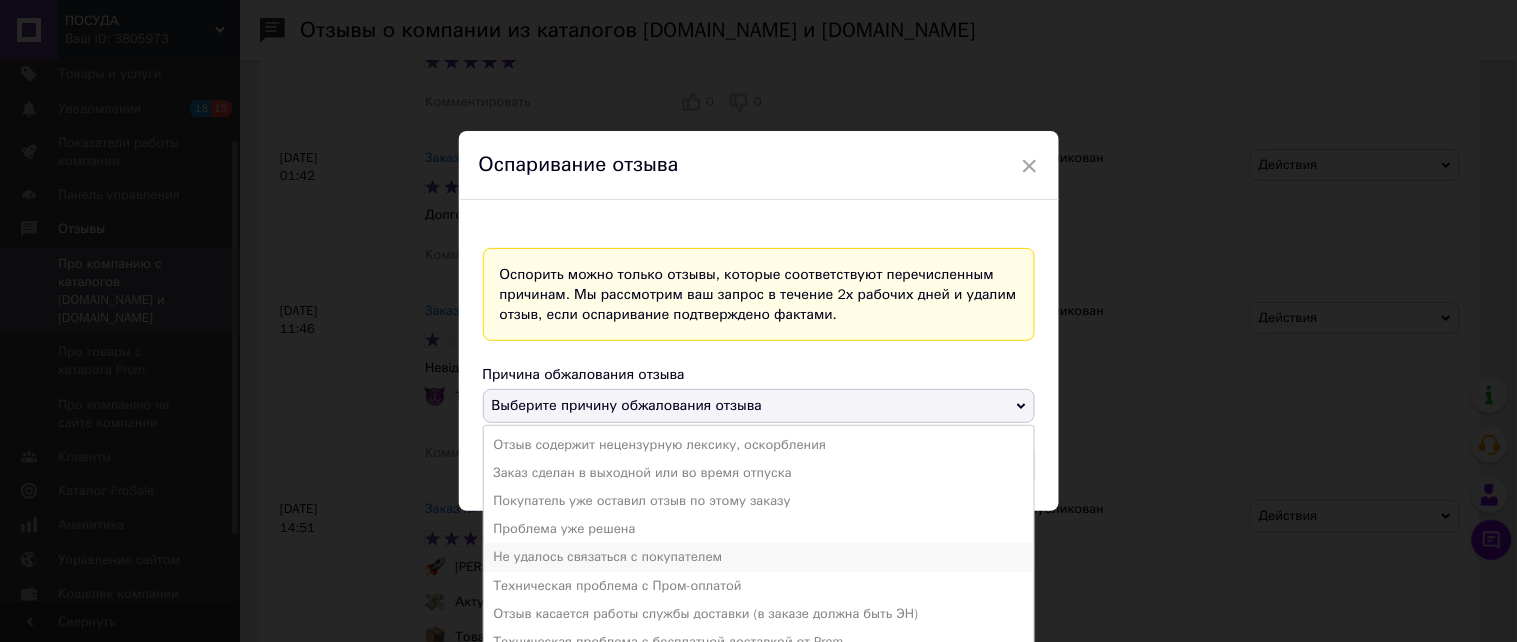 click on "Не удалось связаться с покупателем" at bounding box center (759, 557) 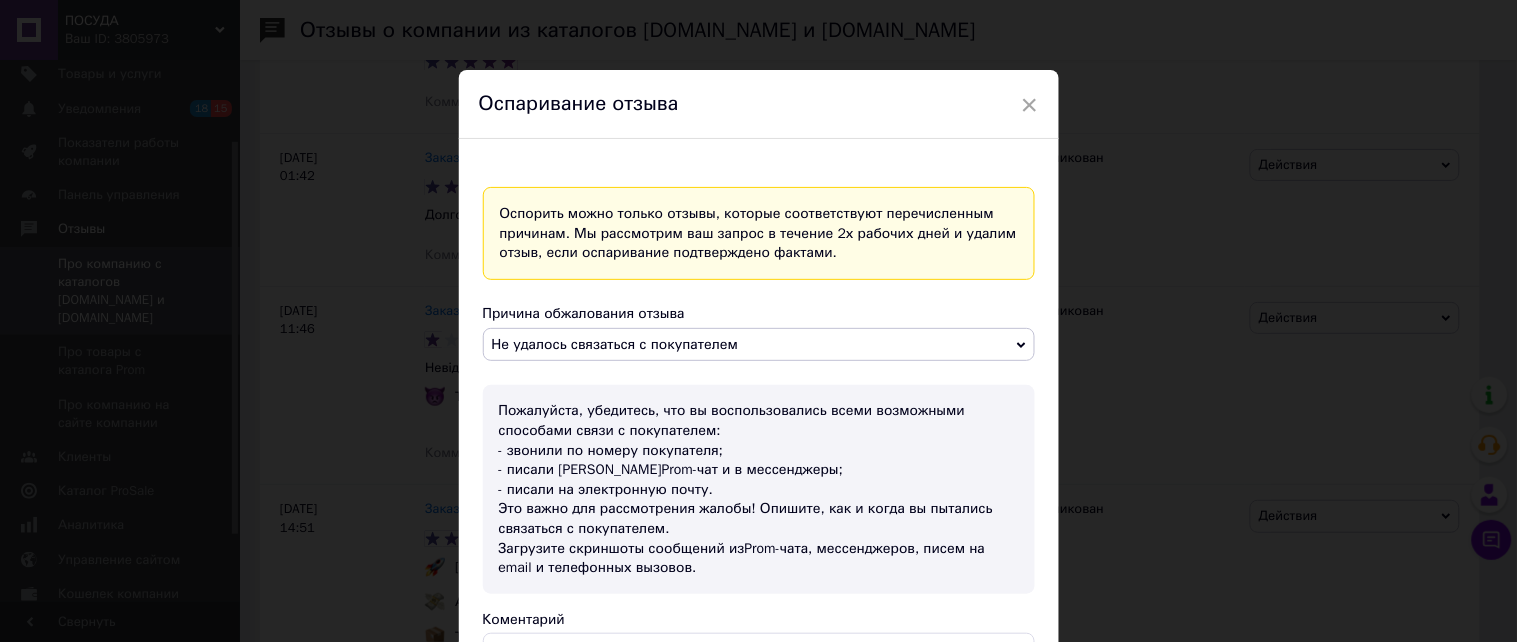 scroll, scrollTop: 283, scrollLeft: 0, axis: vertical 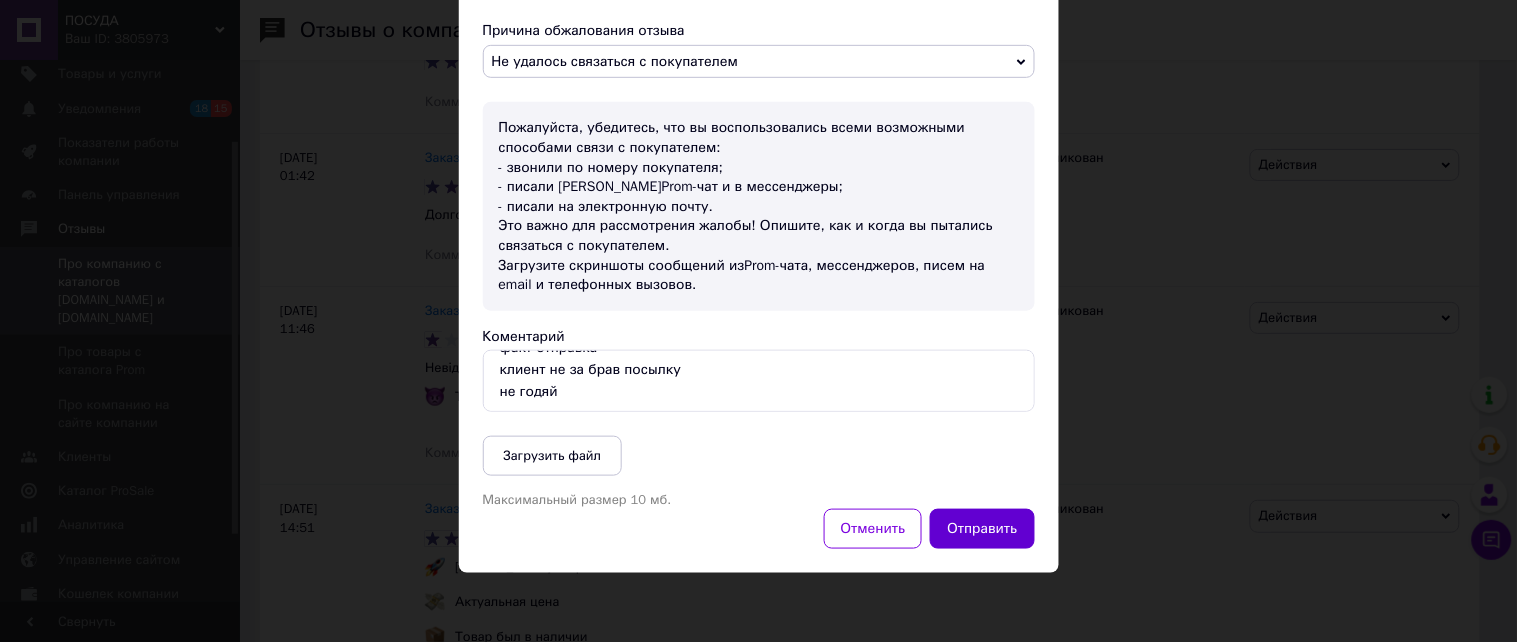 click on "Отправить" at bounding box center (982, 529) 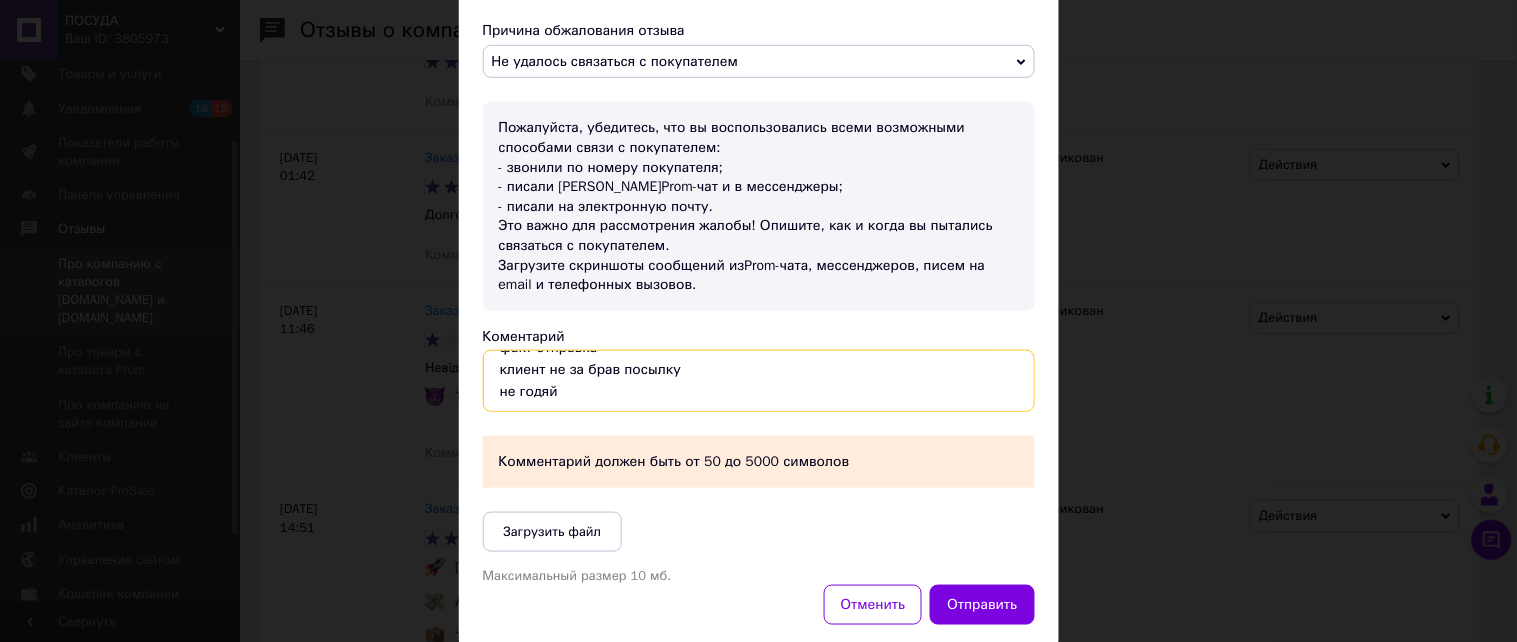 click on "факт отправка
клиент не за брав посылку
не годяй" at bounding box center [759, 381] 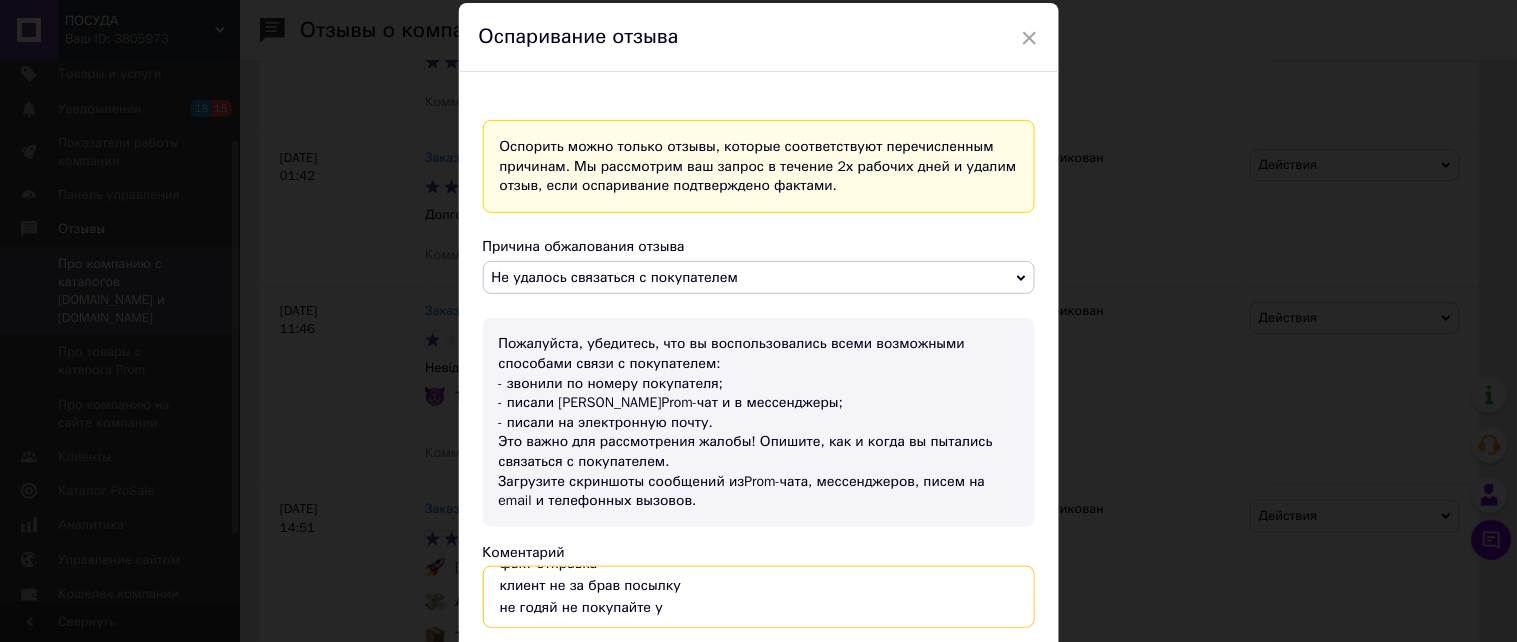 scroll, scrollTop: 222, scrollLeft: 0, axis: vertical 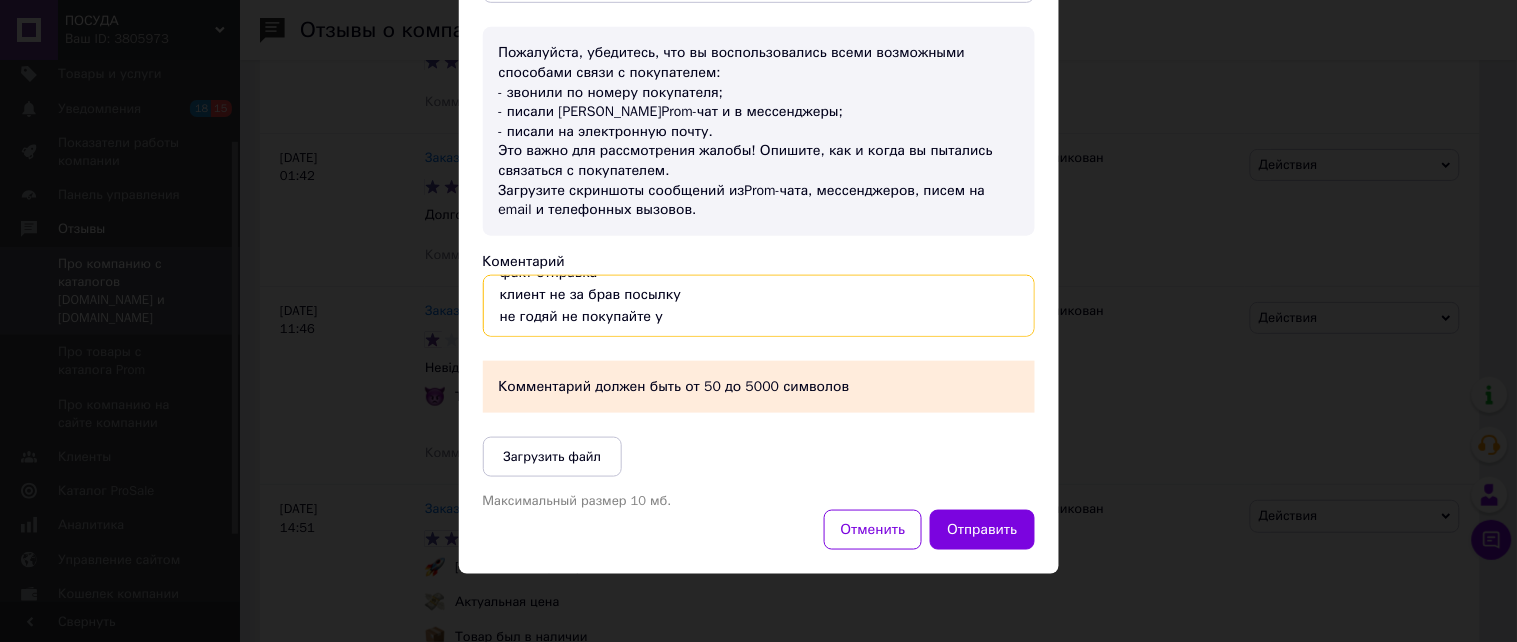 type on "факт отправка
клиент не за брав посылку
не годяй не покупайте у" 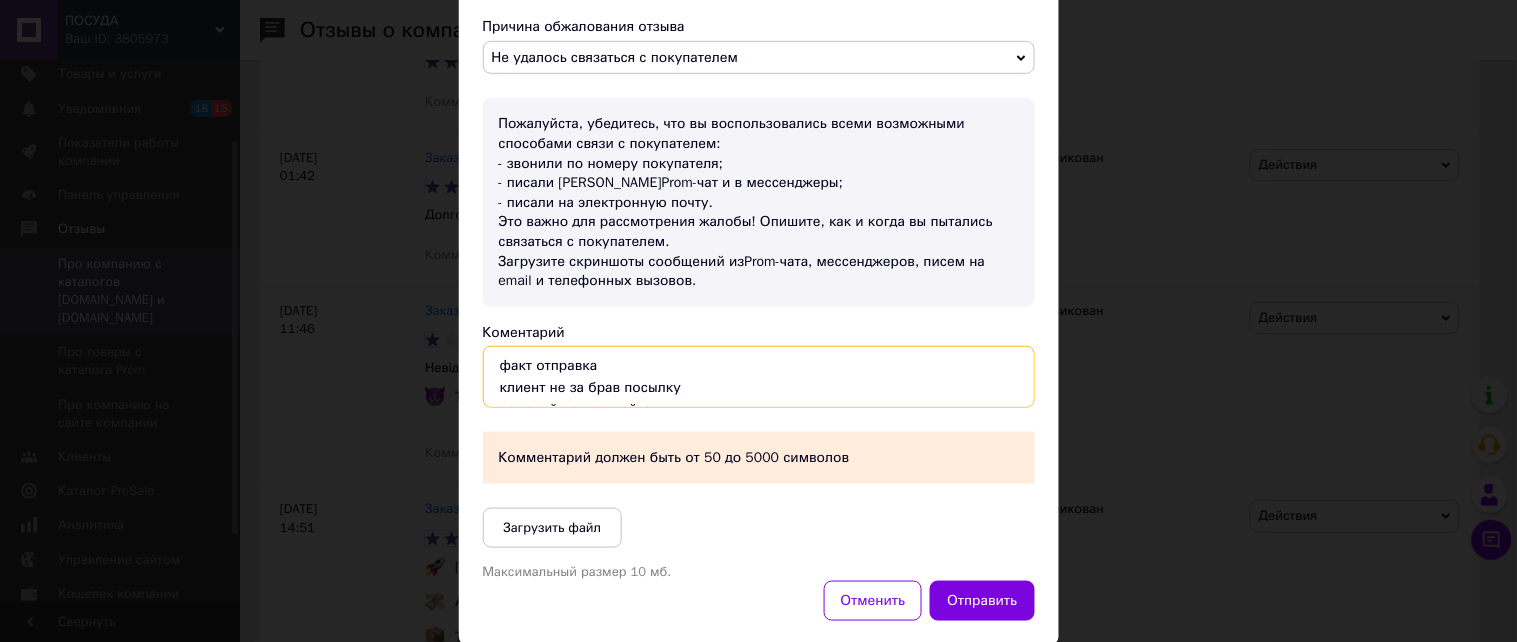 scroll, scrollTop: 247, scrollLeft: 0, axis: vertical 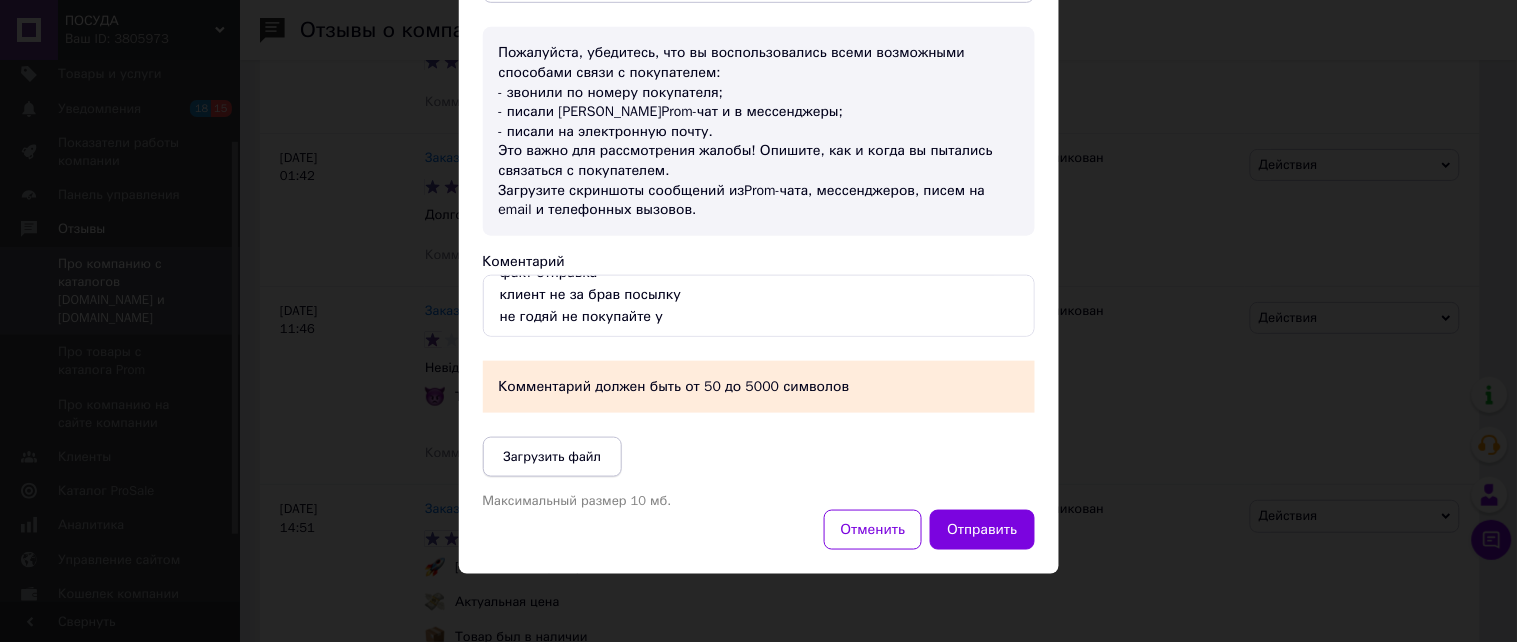 click on "Загрузить файл" at bounding box center [553, 457] 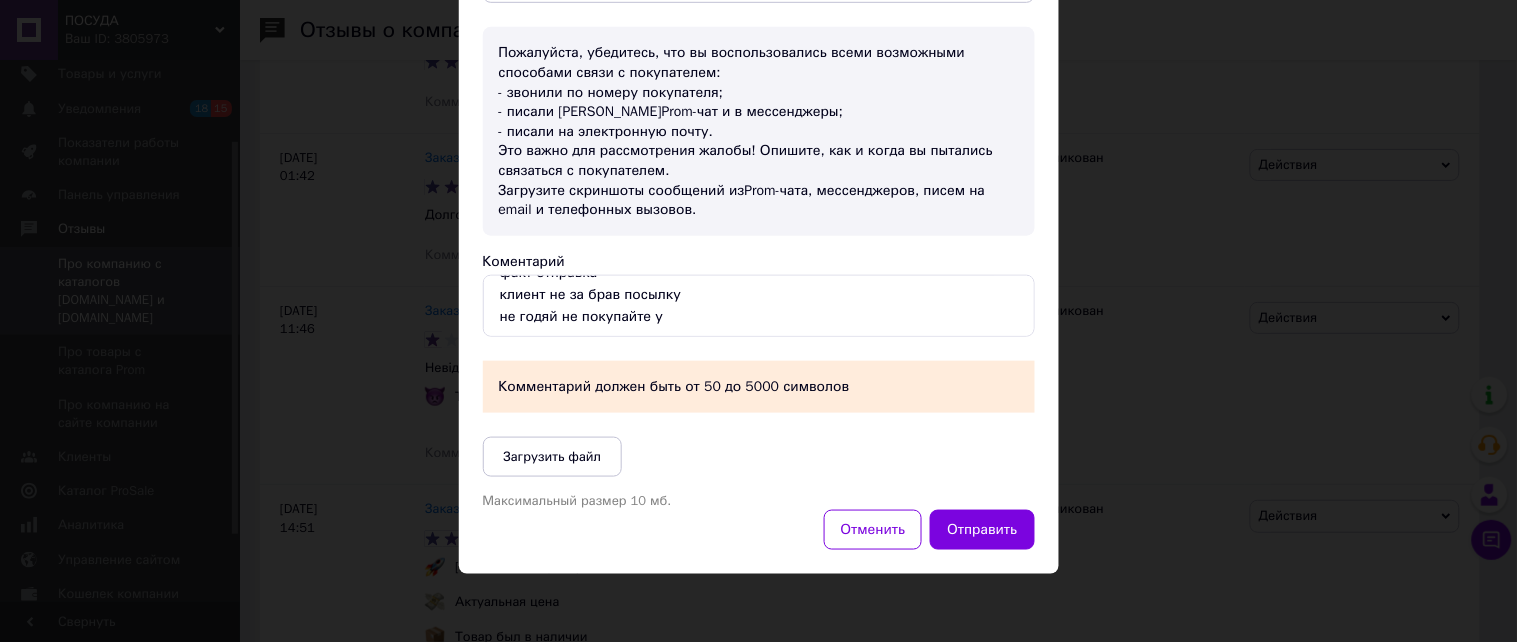 scroll, scrollTop: 65, scrollLeft: 0, axis: vertical 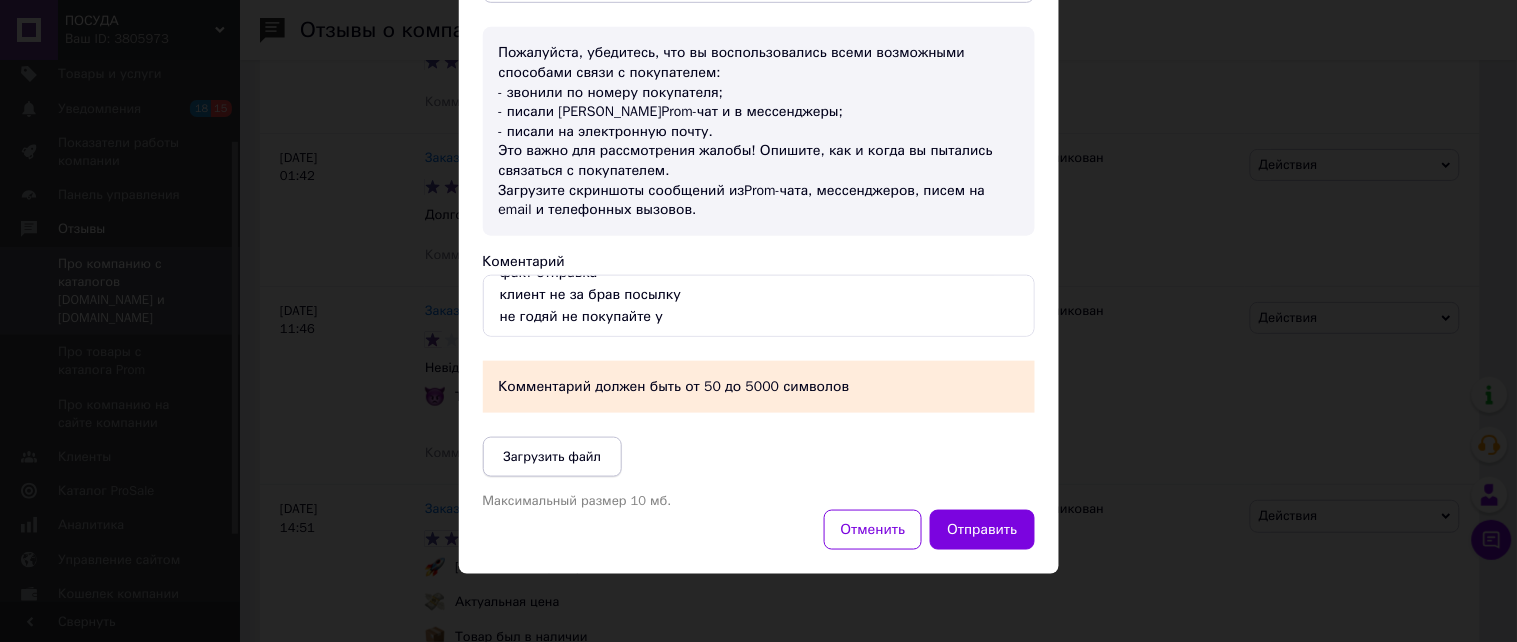 click on "Загрузить файл" at bounding box center [553, 457] 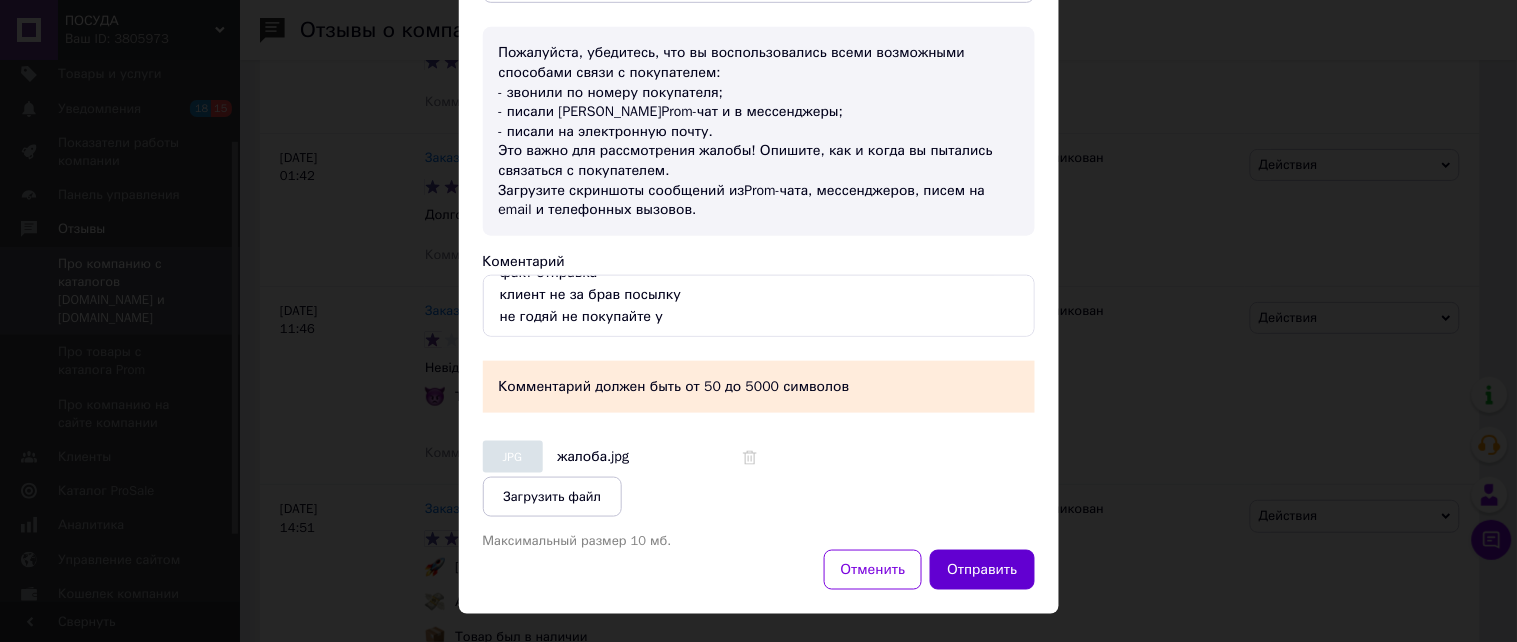 click on "Отправить" at bounding box center [982, 570] 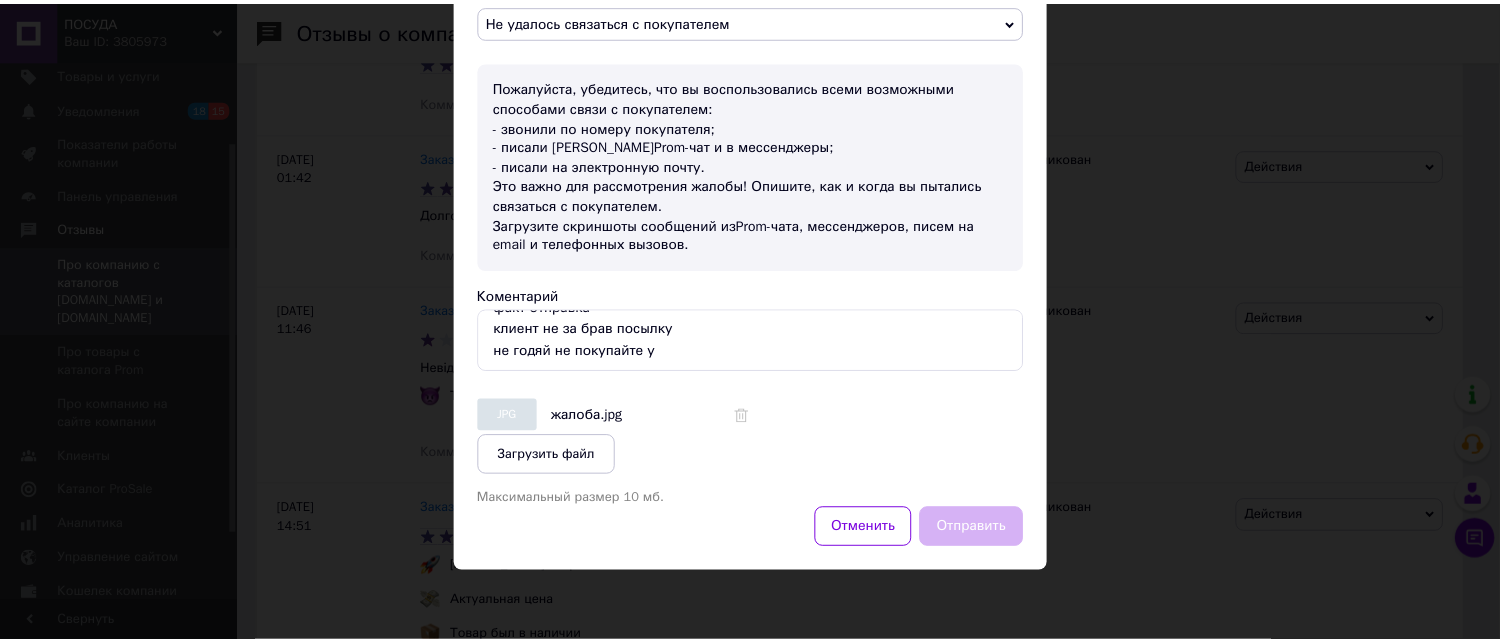 scroll, scrollTop: 323, scrollLeft: 0, axis: vertical 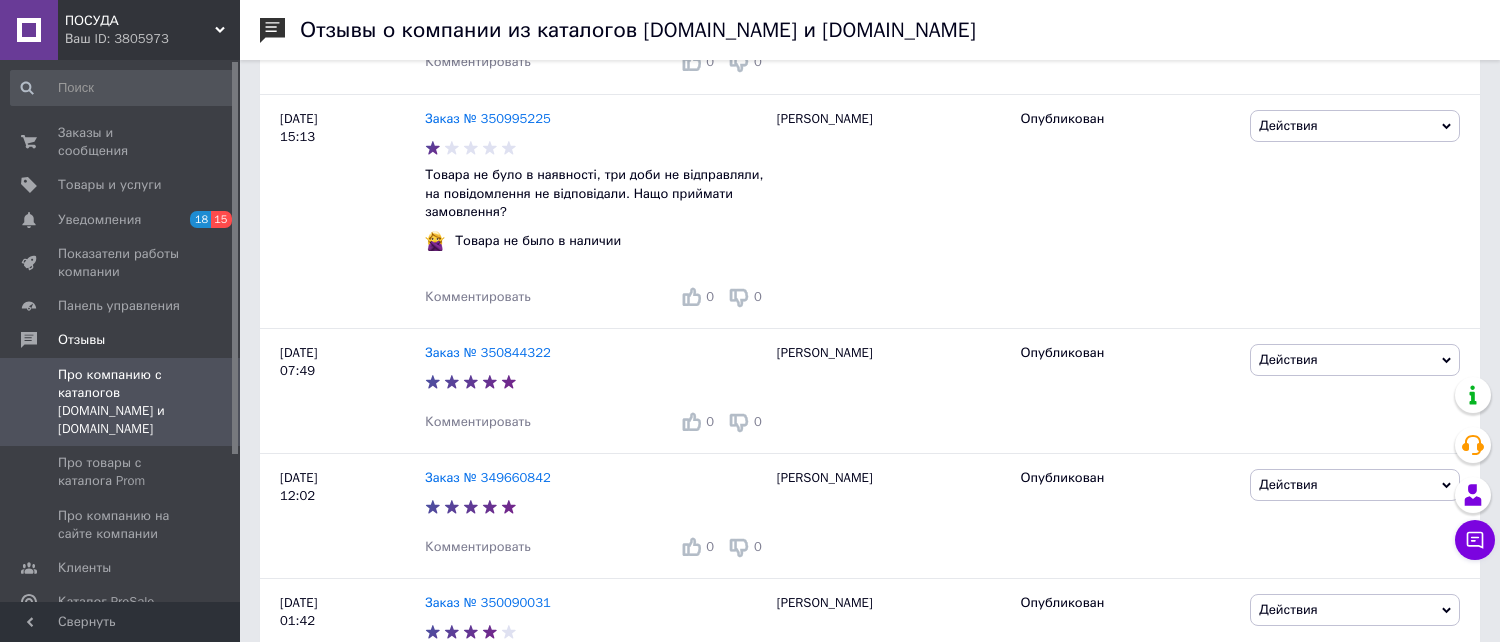click on "ПОСУДА Ваш ID: 3805973" at bounding box center (149, 30) 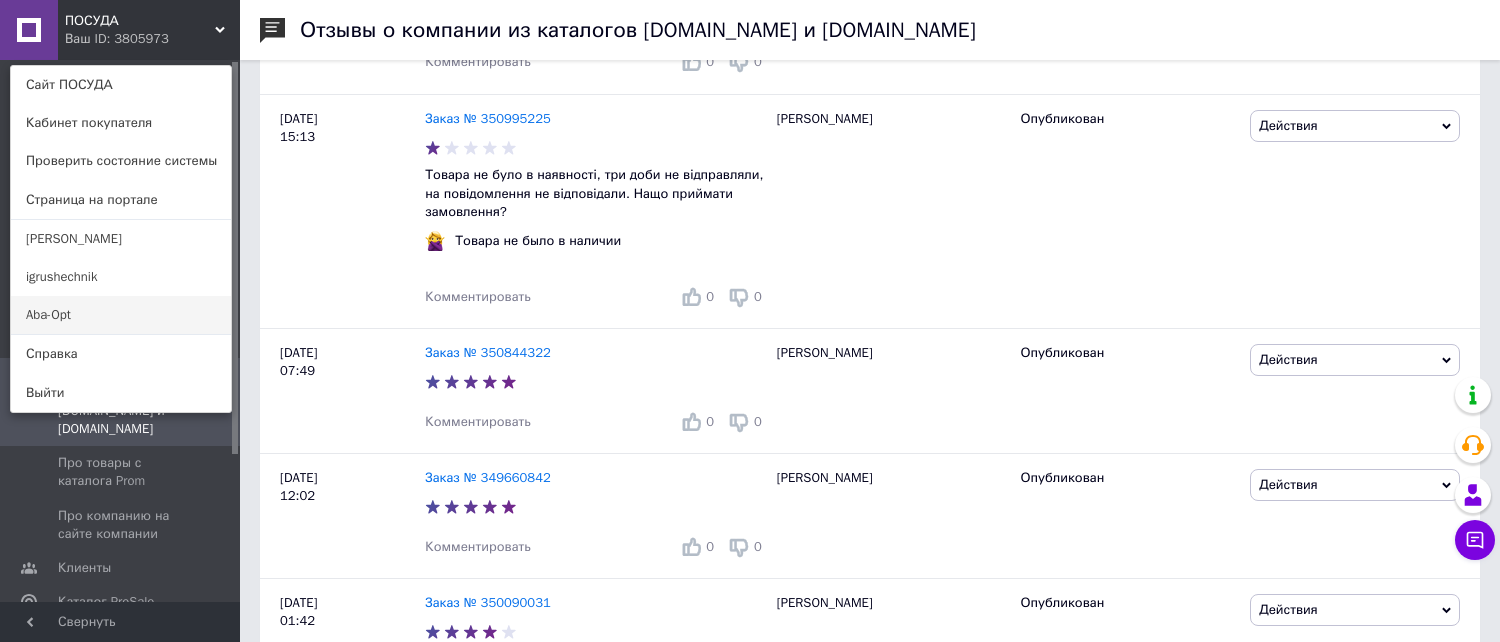 click on "Aba-Opt" at bounding box center (121, 315) 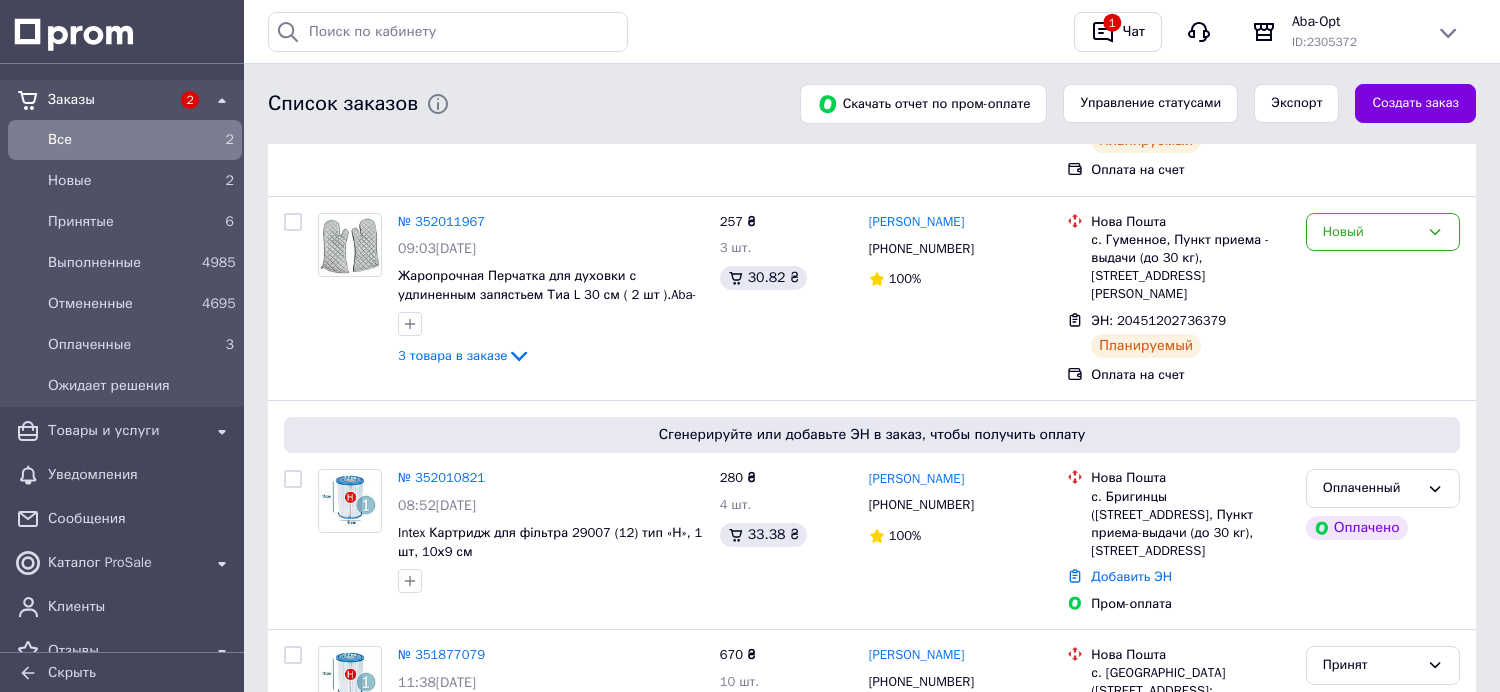 scroll, scrollTop: 444, scrollLeft: 0, axis: vertical 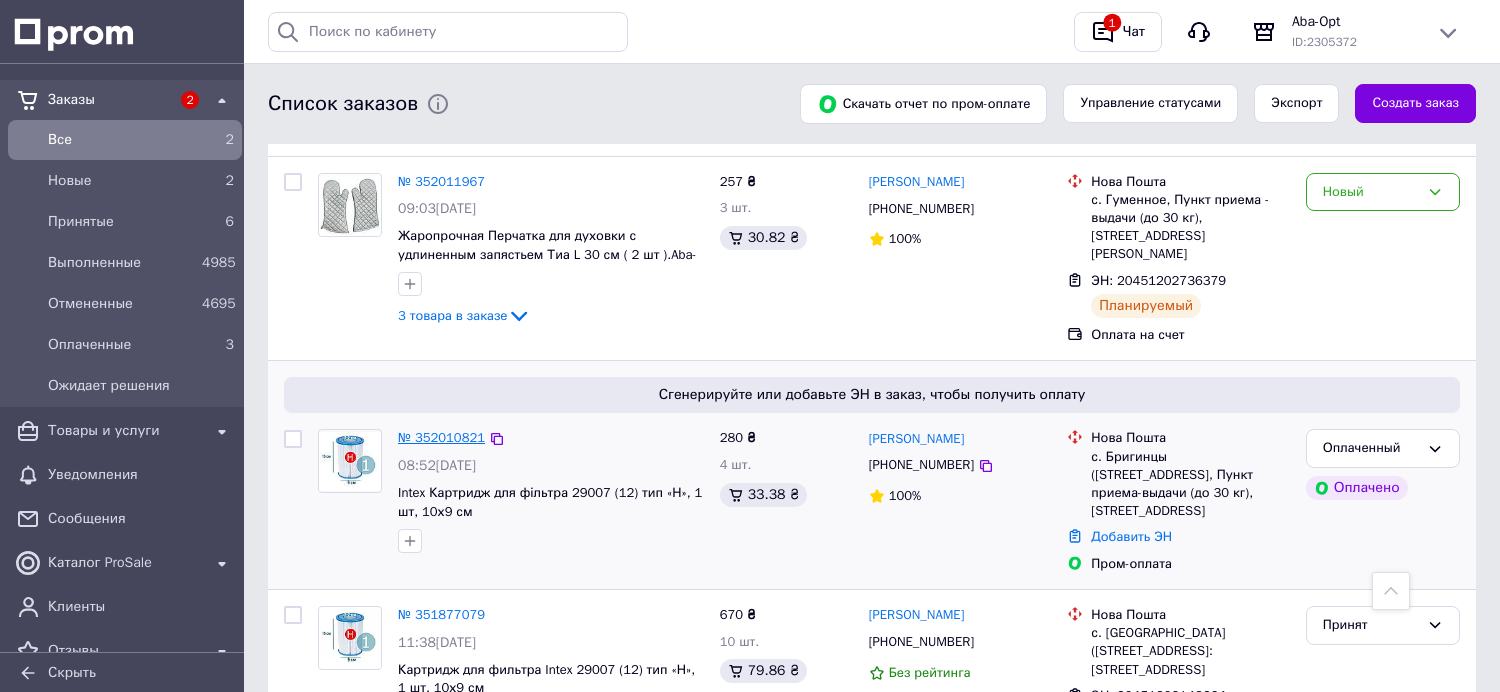 click on "№ 352010821" at bounding box center (441, 437) 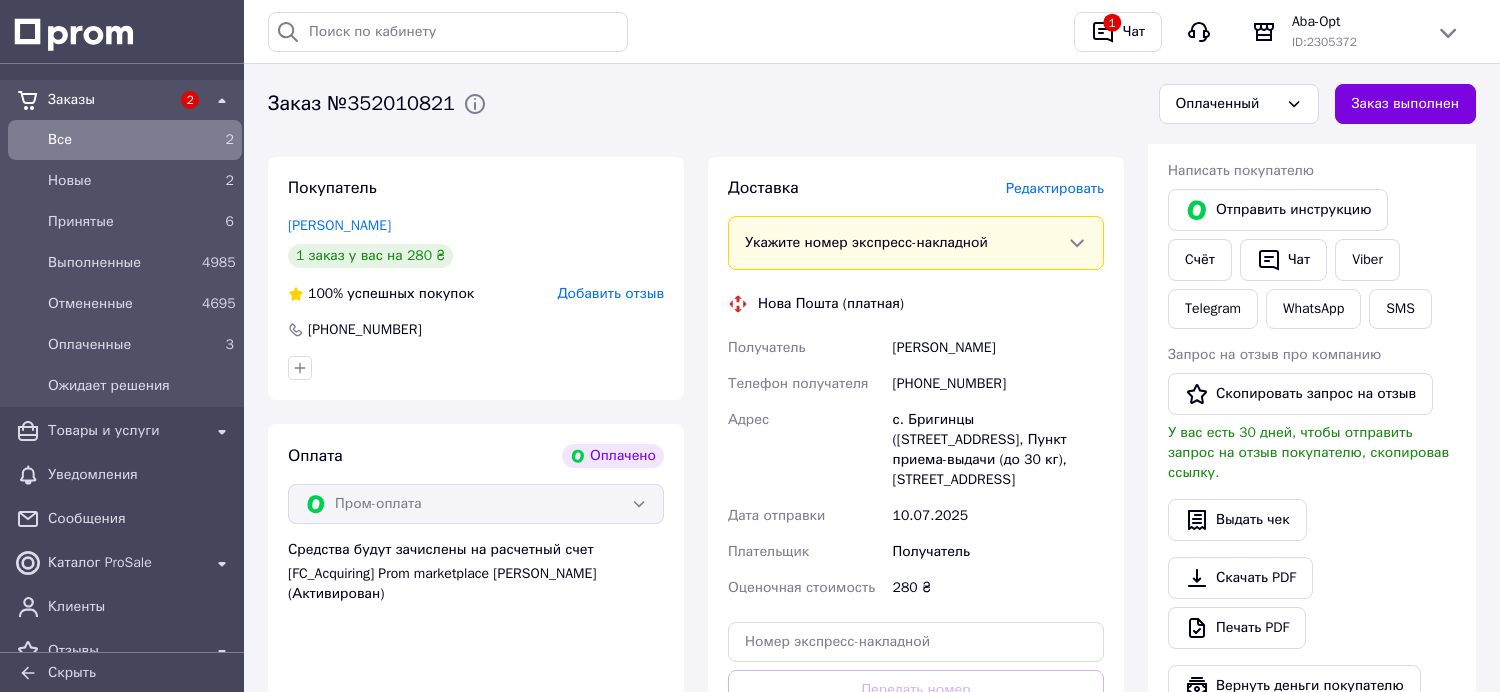 scroll, scrollTop: 444, scrollLeft: 0, axis: vertical 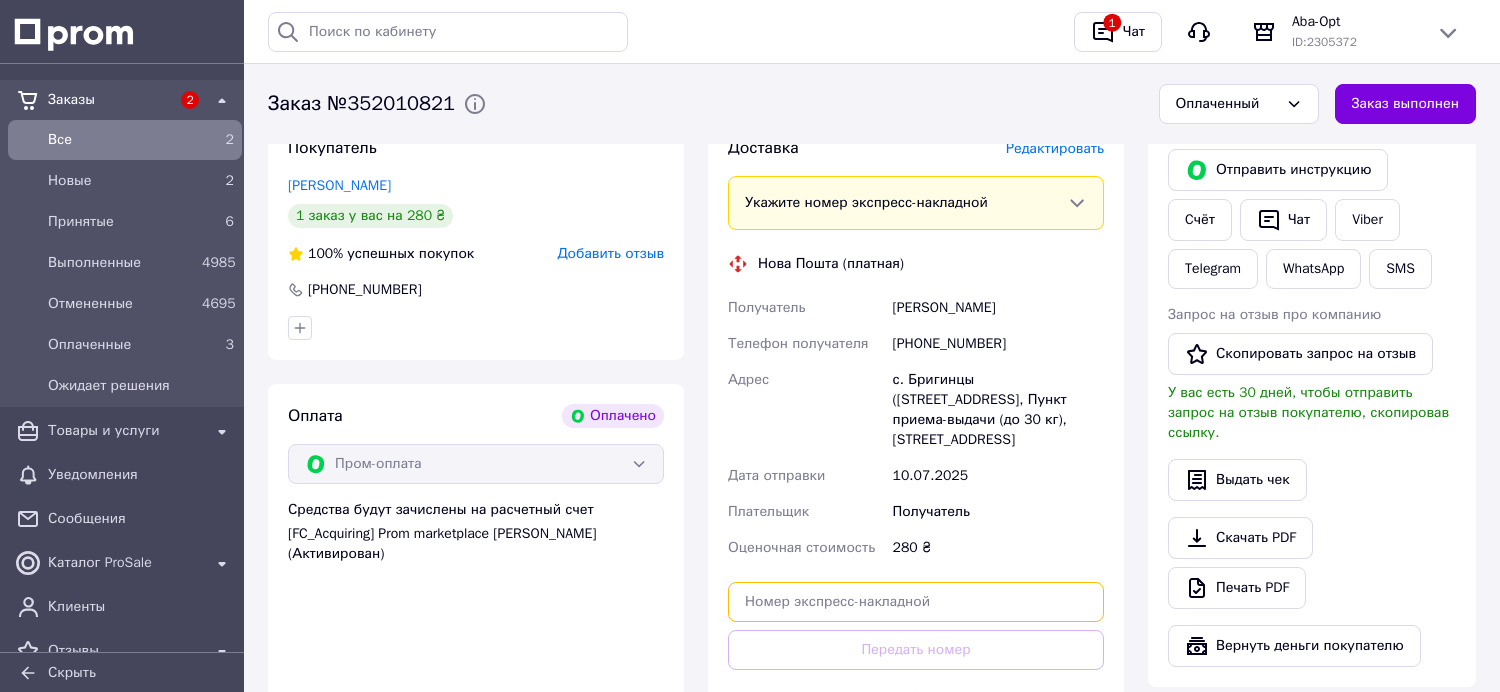 click at bounding box center [916, 602] 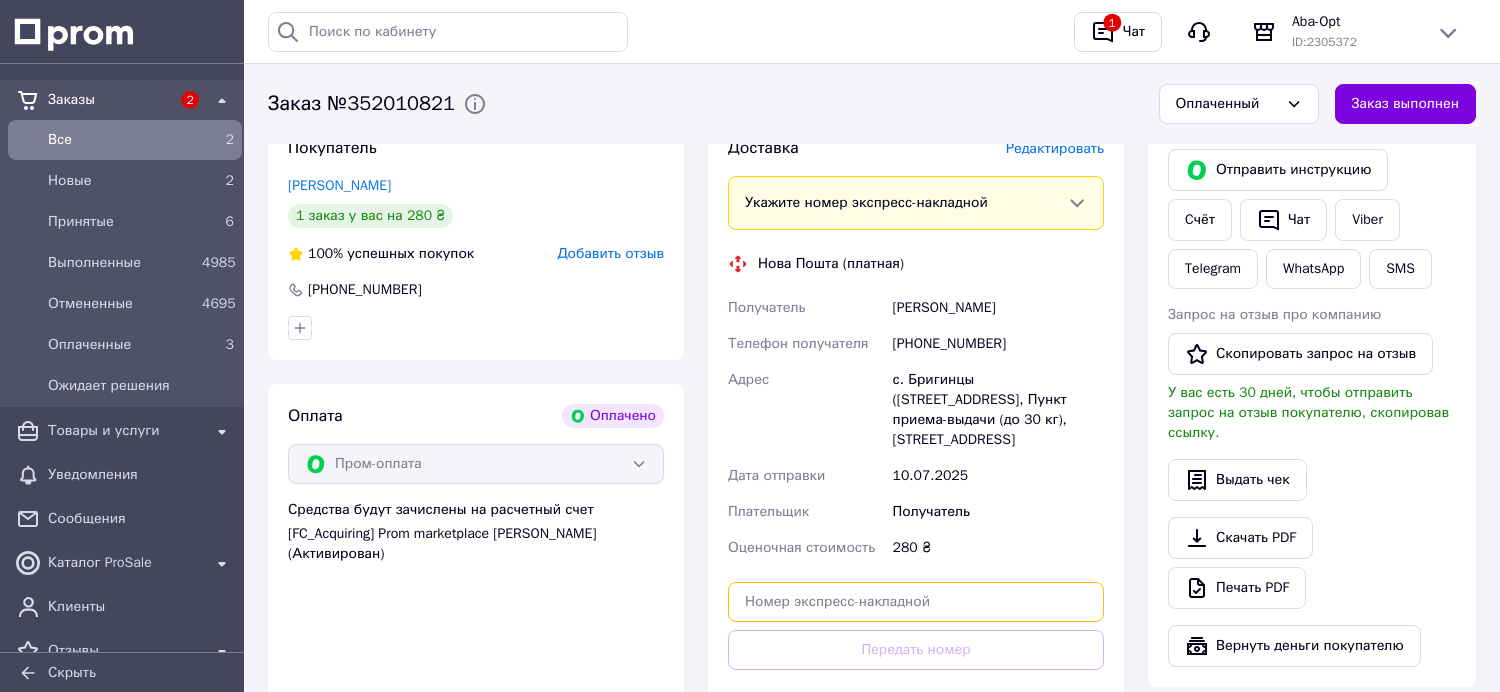 paste on "20451198697247" 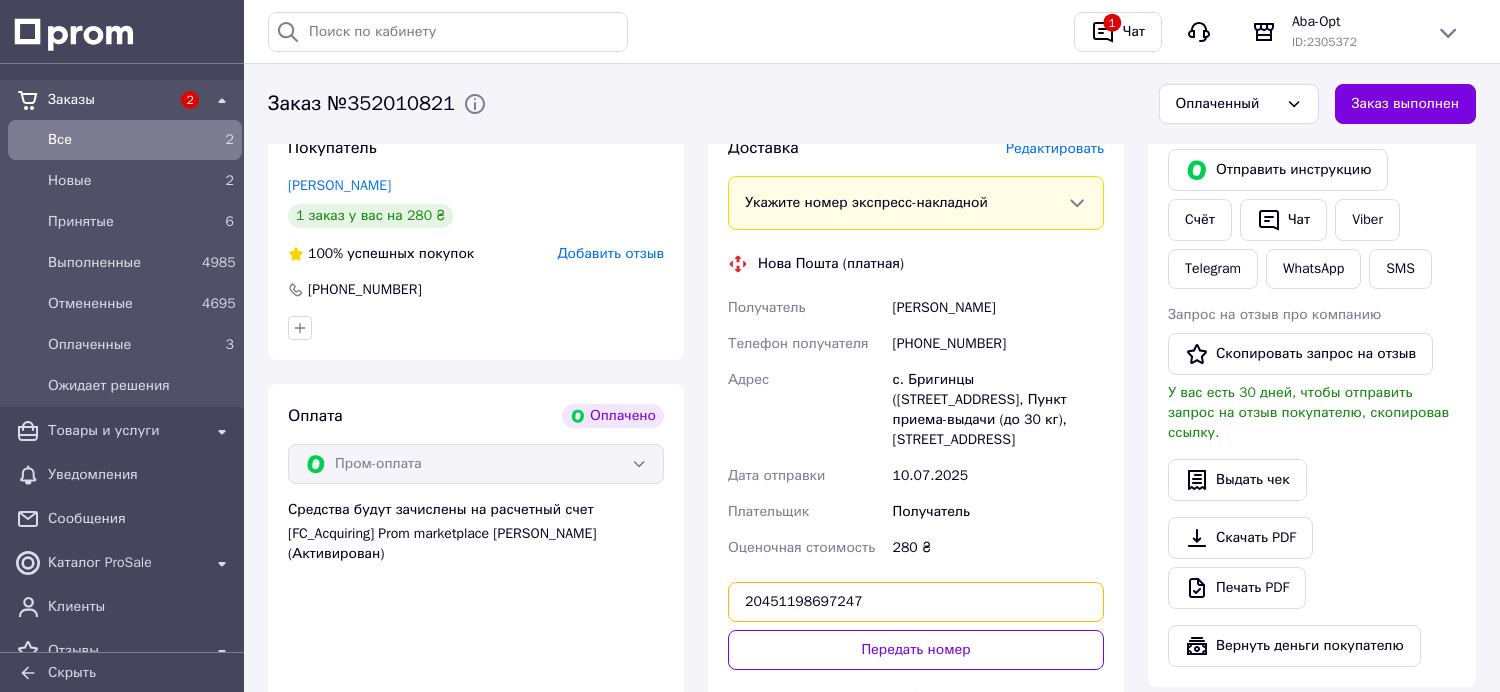 type on "20451198697247" 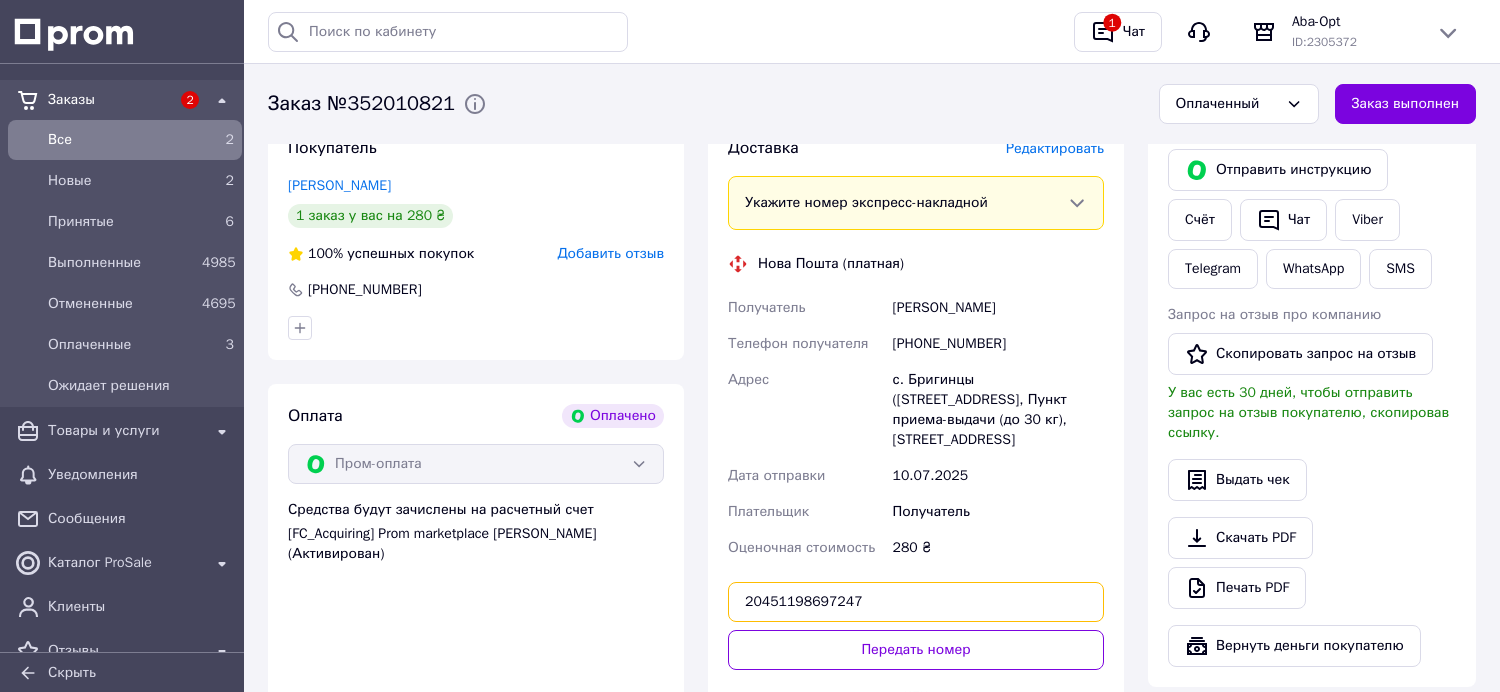 scroll, scrollTop: 555, scrollLeft: 0, axis: vertical 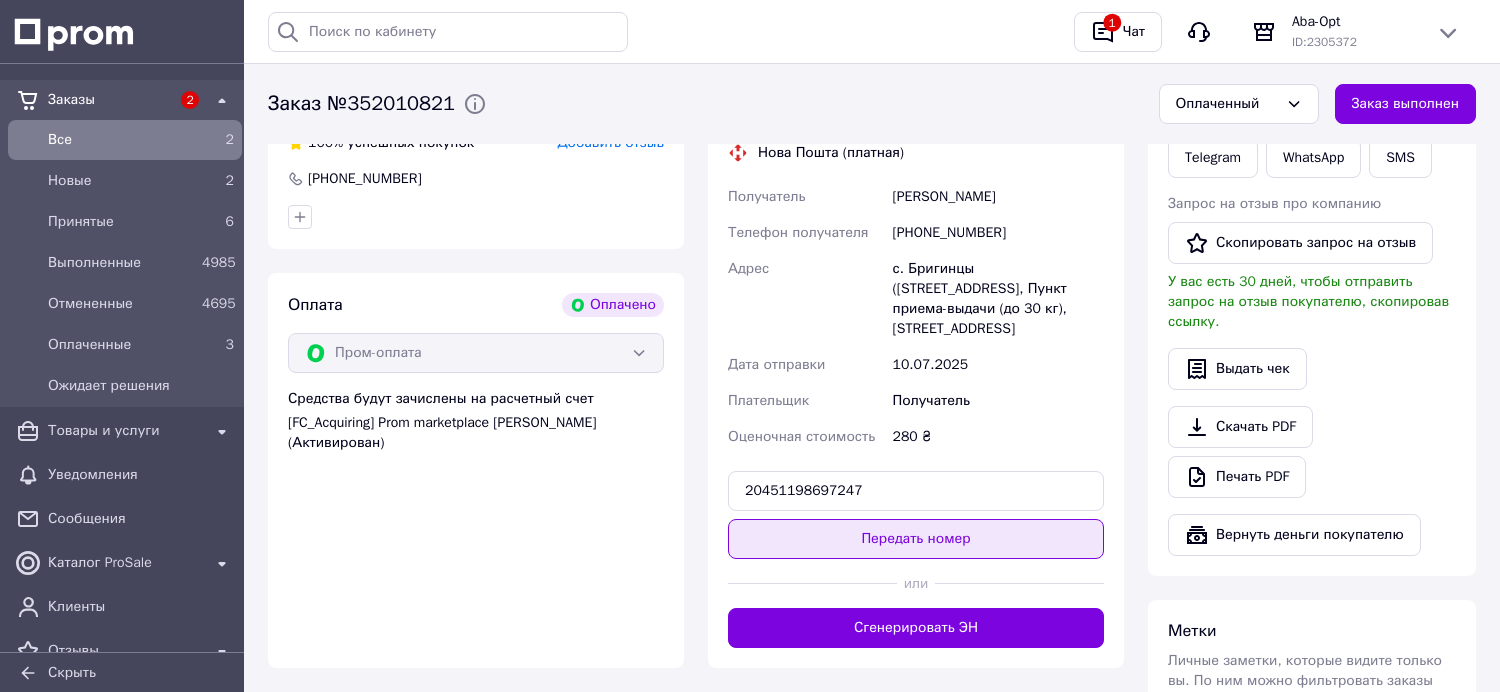 click on "Передать номер" at bounding box center [916, 539] 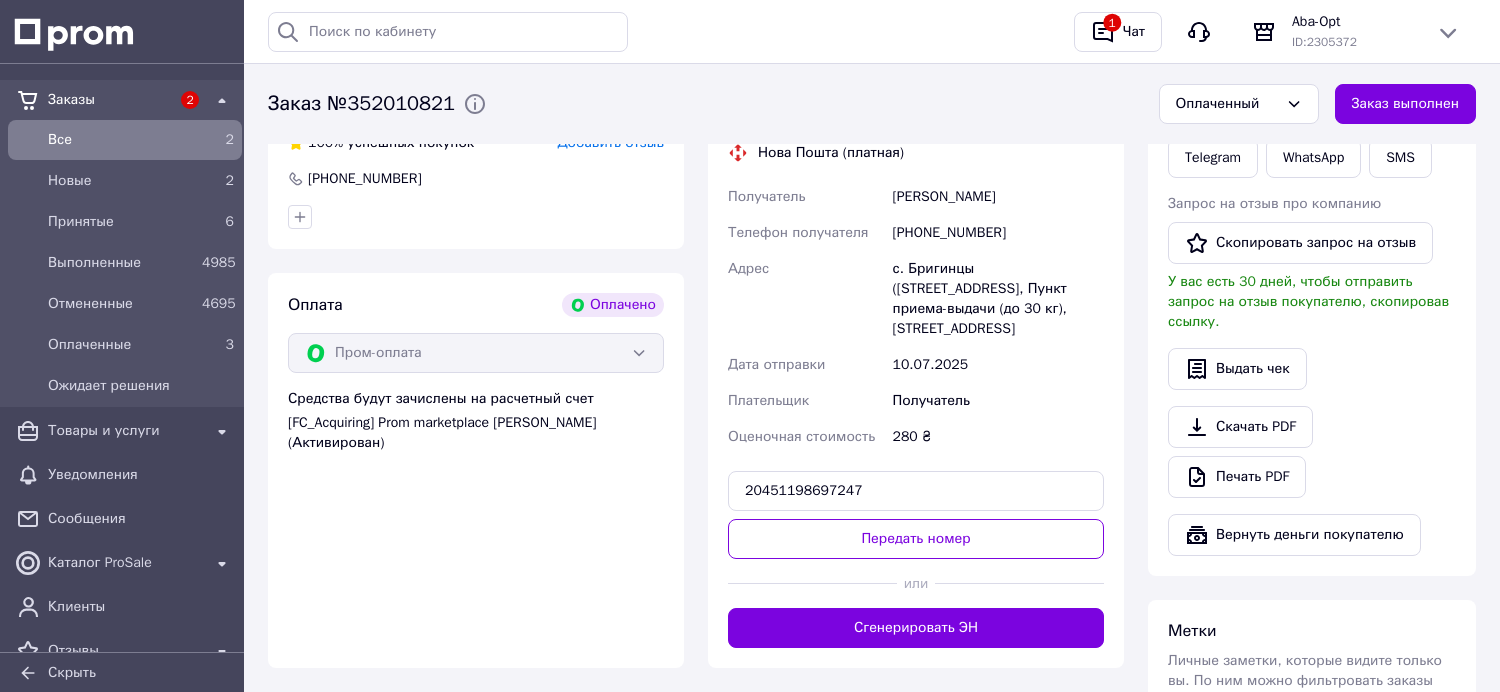 click on "Оплата Оплачено Пром-оплата Средства будут зачислены на расчетный счет [FC_Acquiring] Prom marketplace Белібов Олександр Олексійович (Активирован)" at bounding box center (476, 470) 